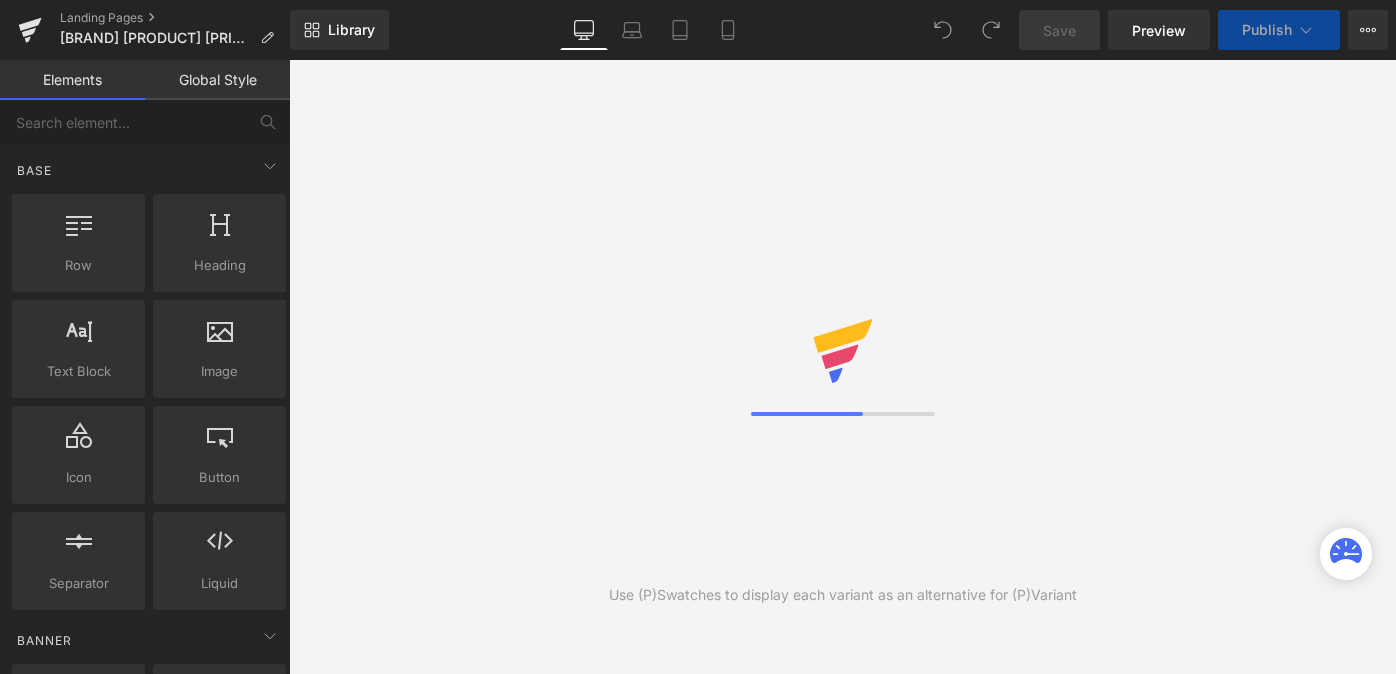 scroll, scrollTop: 0, scrollLeft: 0, axis: both 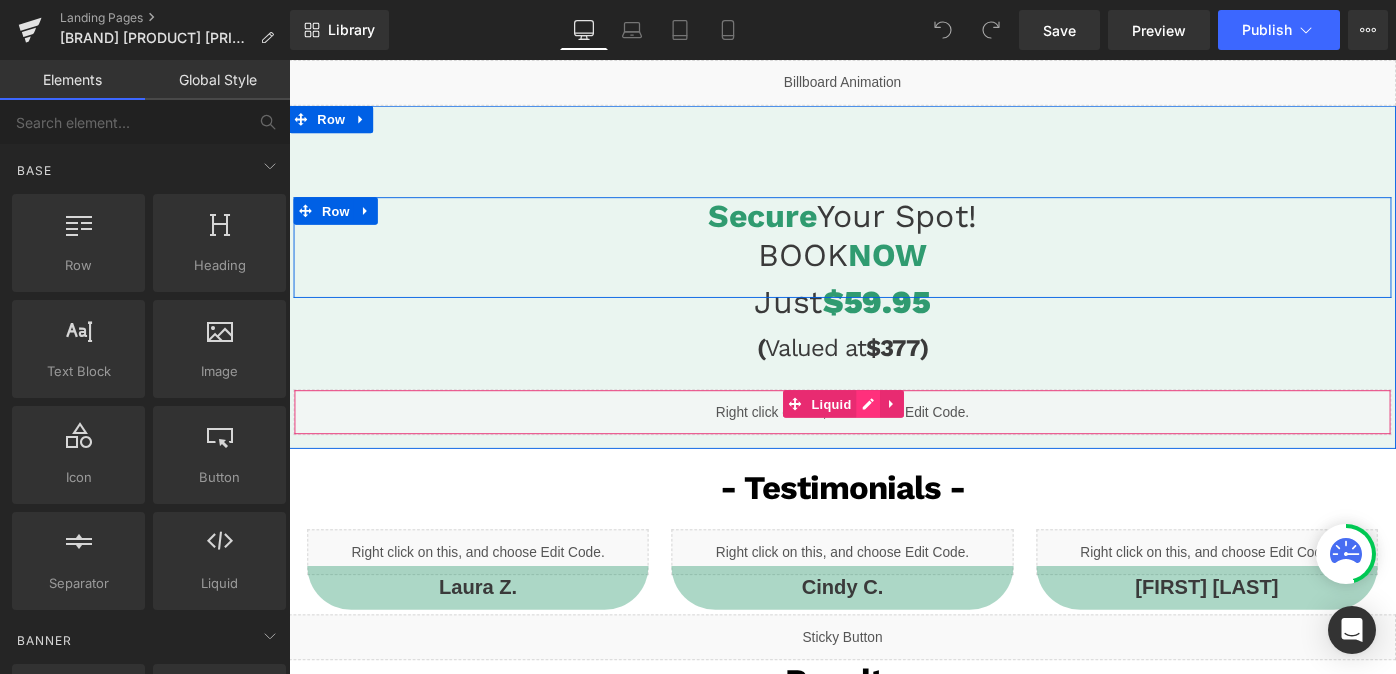 click on "Liquid" at bounding box center (894, 445) 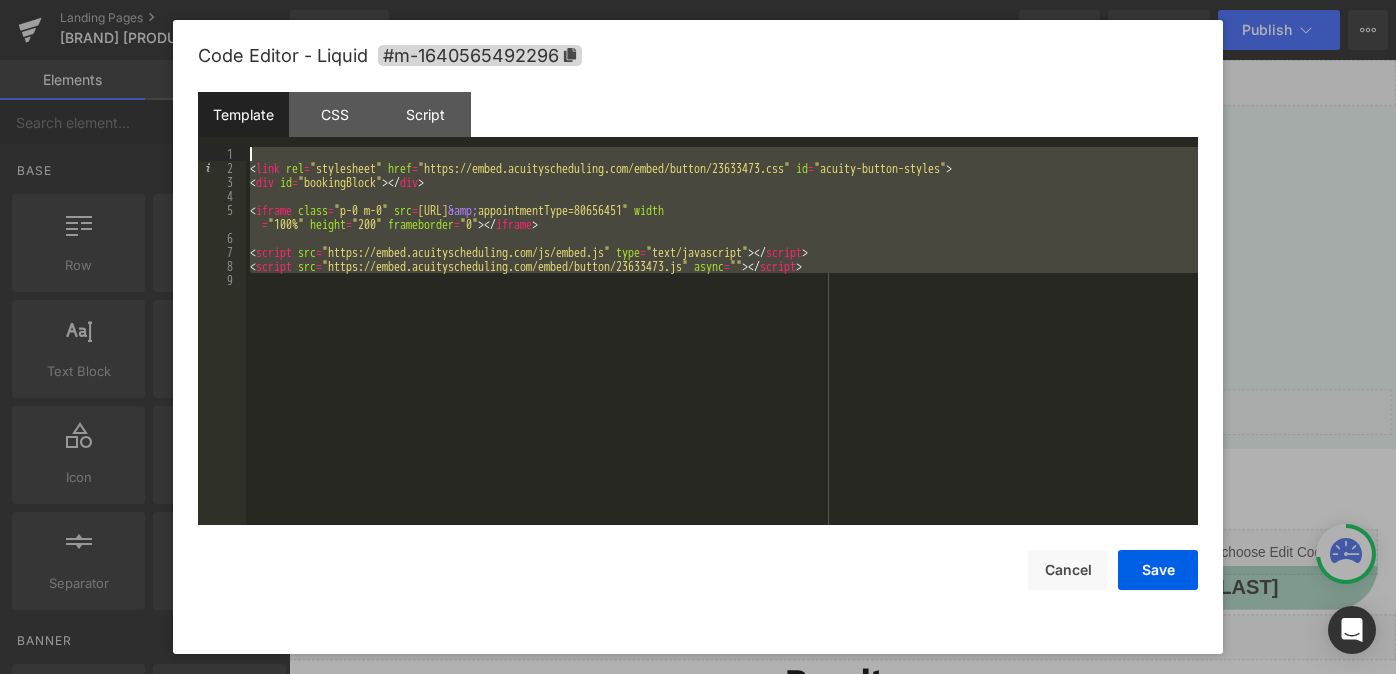 drag, startPoint x: 329, startPoint y: 305, endPoint x: 226, endPoint y: 123, distance: 209.12436 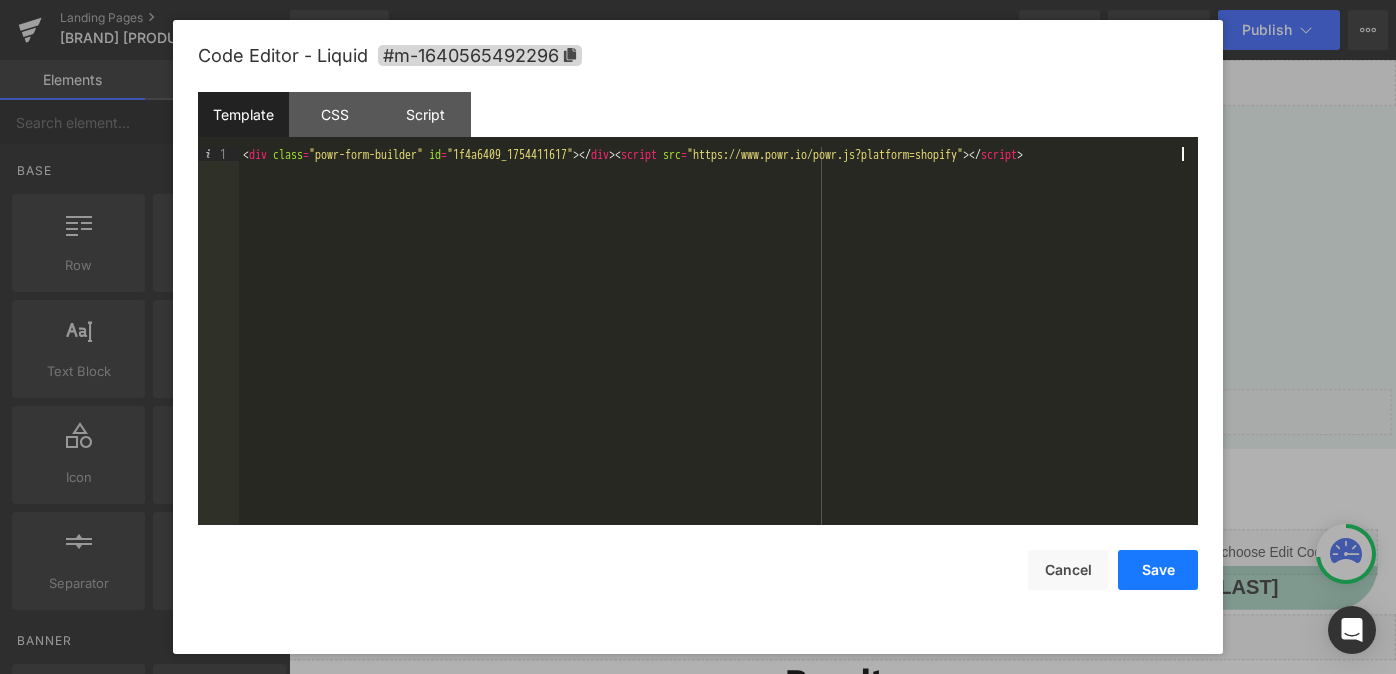 click on "Save" at bounding box center [1158, 570] 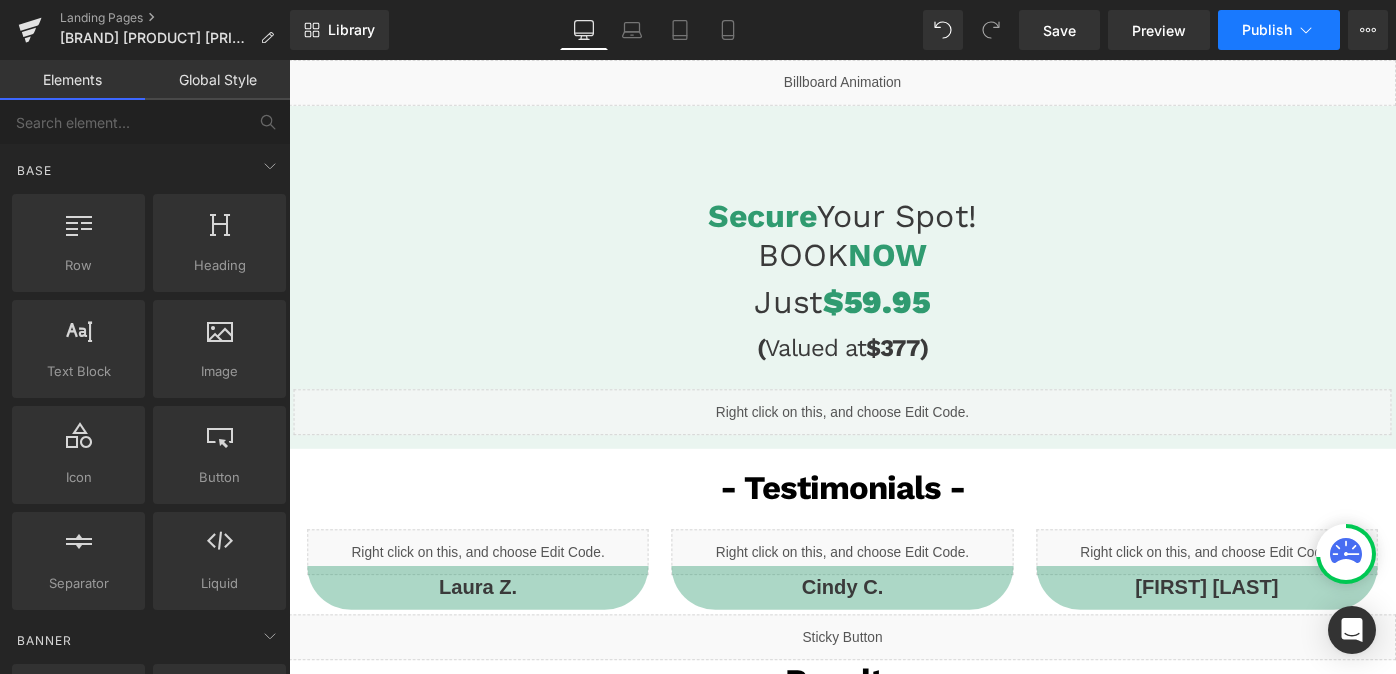 click on "Publish" at bounding box center (1267, 30) 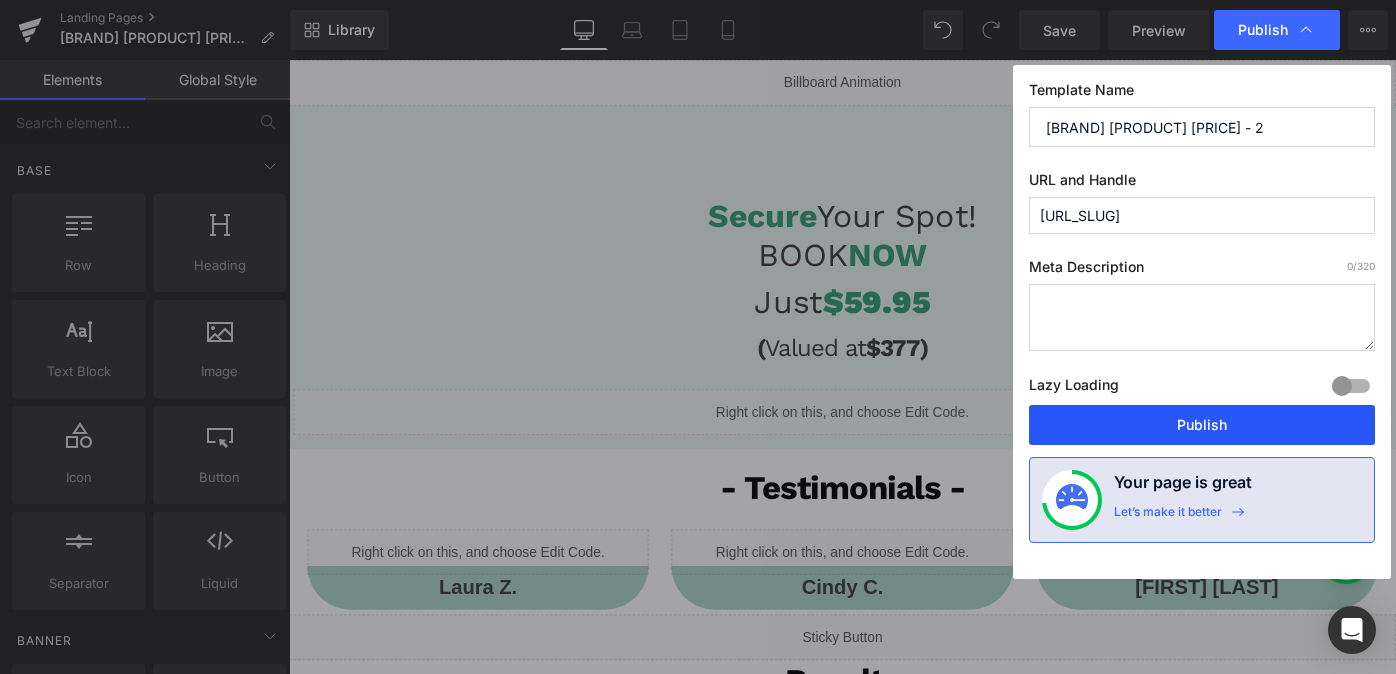 click on "Publish" at bounding box center (1202, 425) 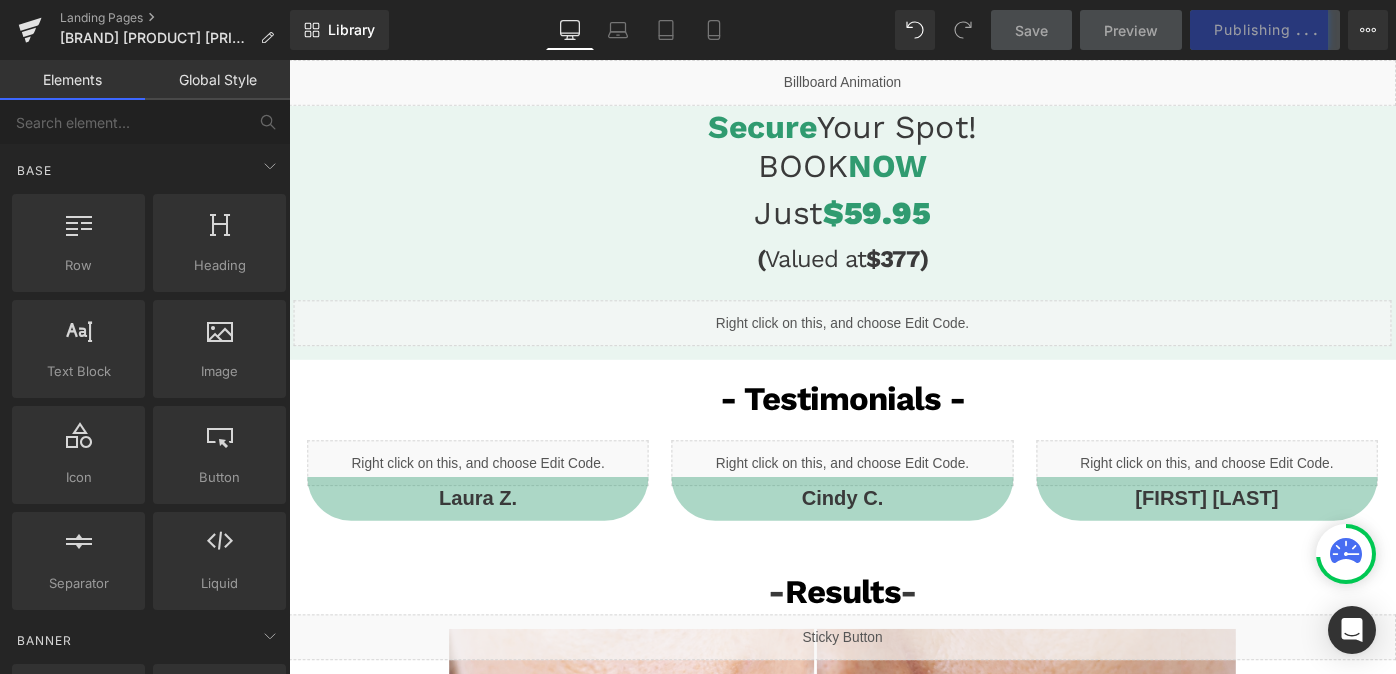 scroll, scrollTop: 0, scrollLeft: 0, axis: both 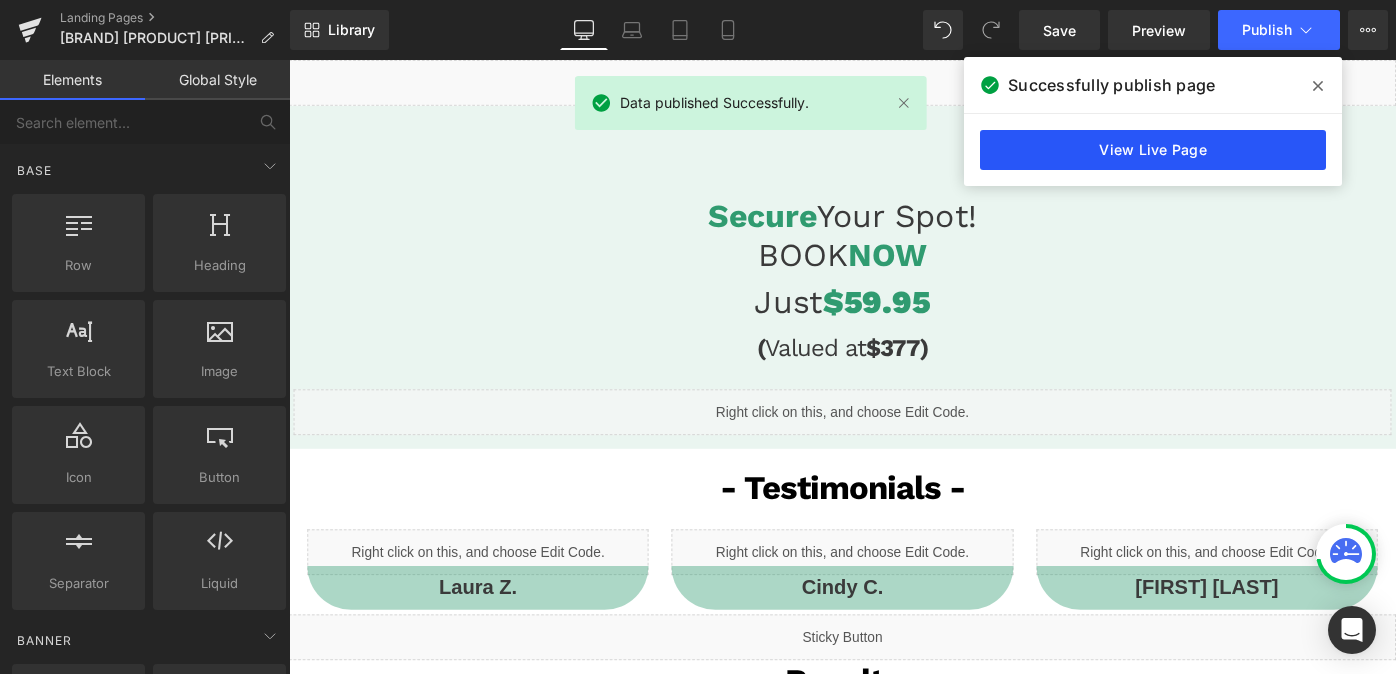 click on "View Live Page" at bounding box center [1153, 150] 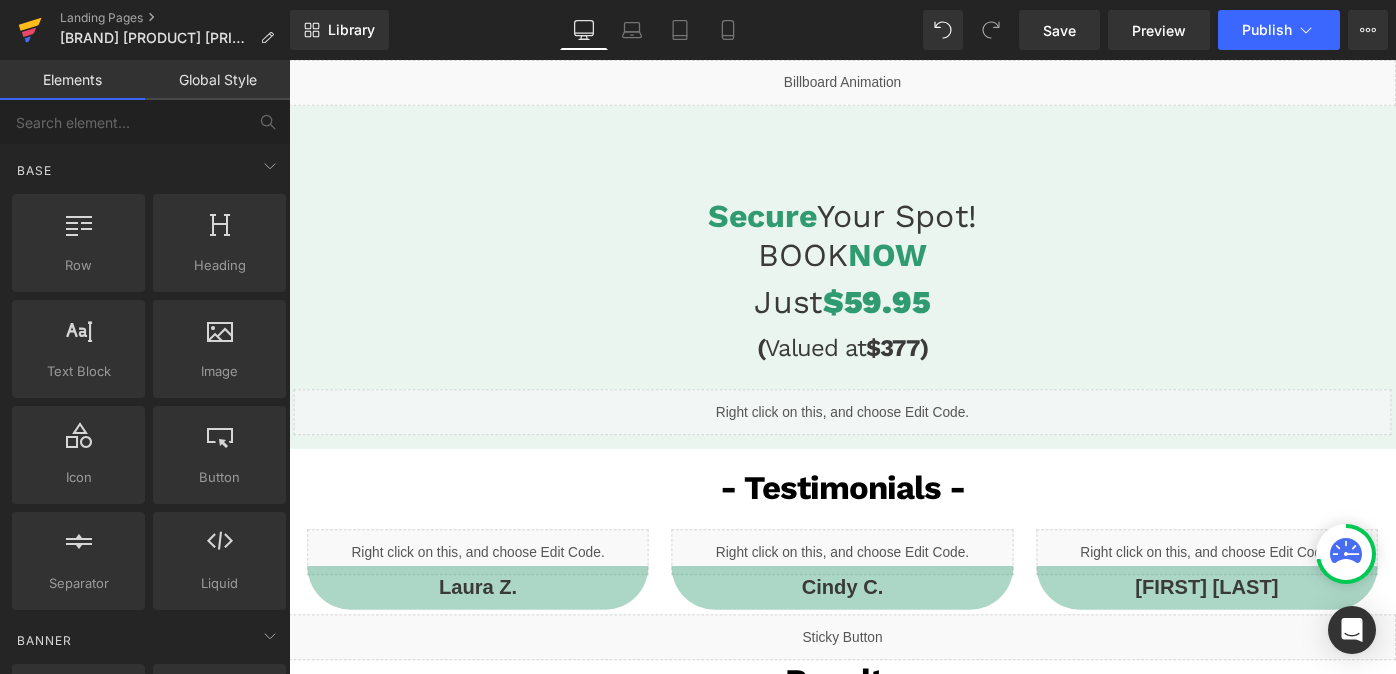 click 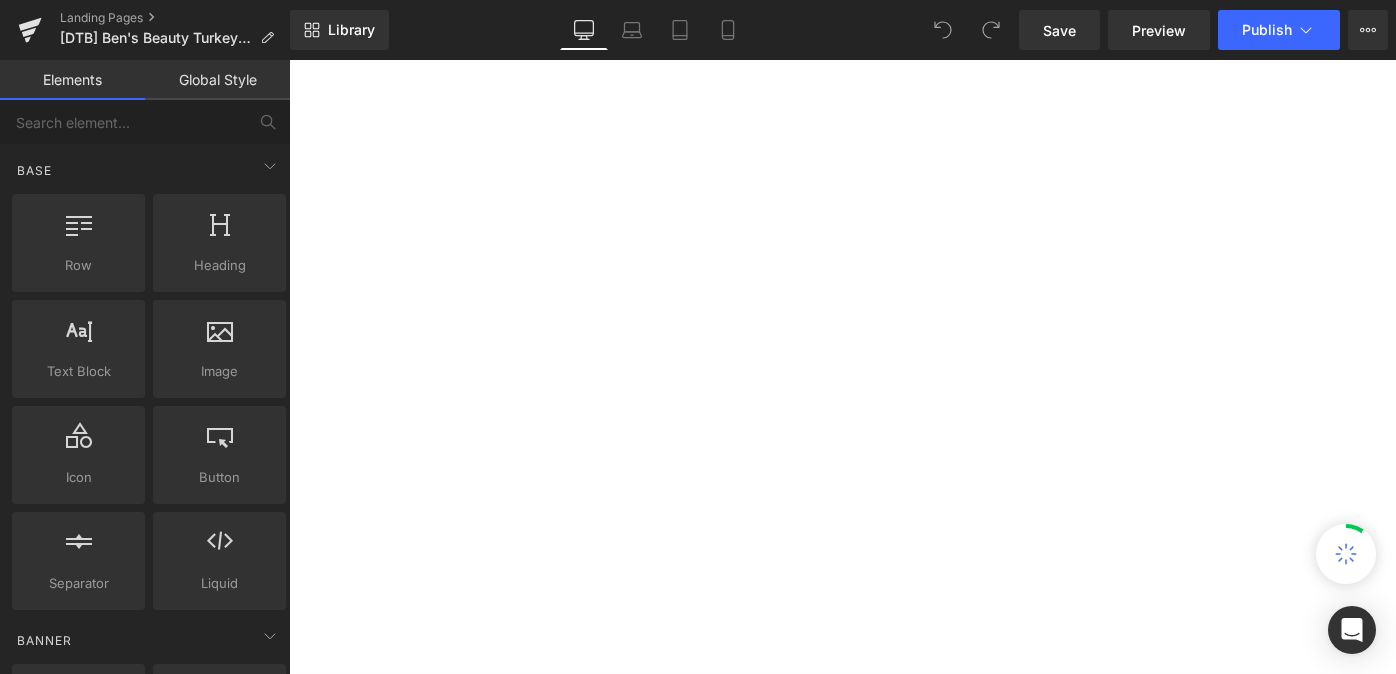 scroll, scrollTop: 0, scrollLeft: 0, axis: both 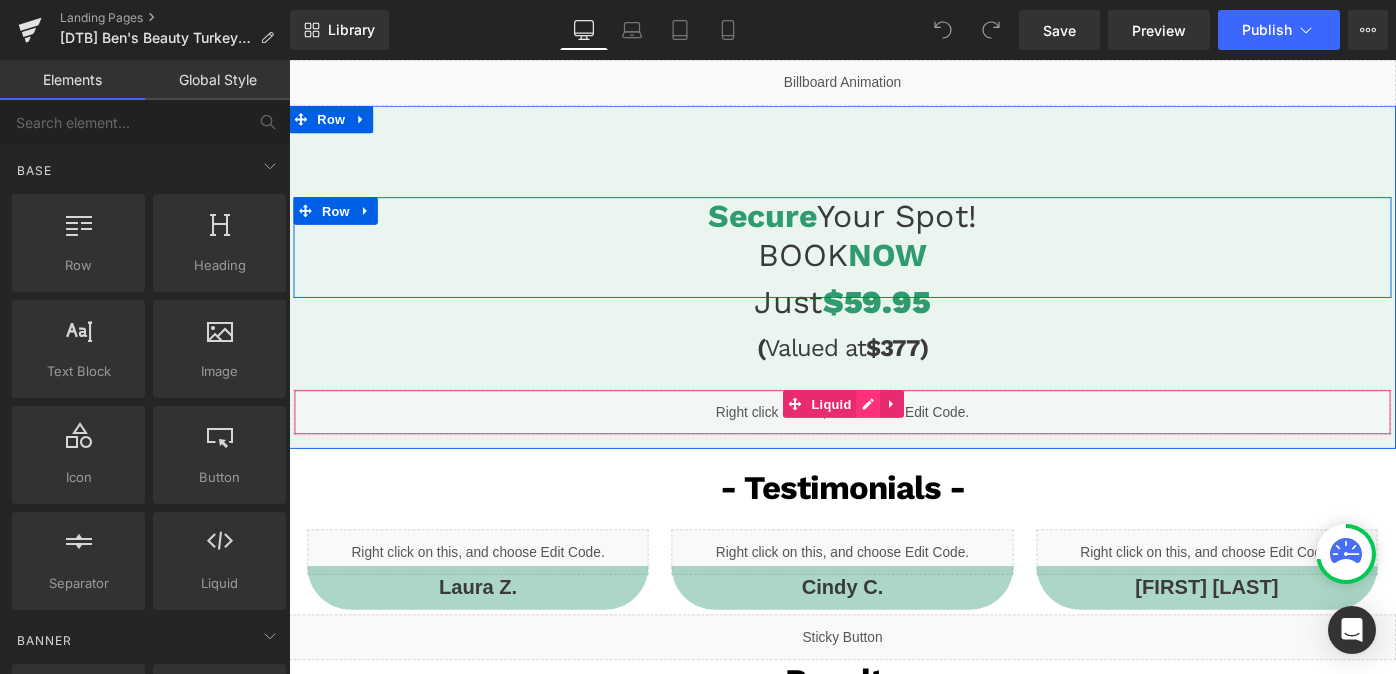 click on "Liquid" at bounding box center [894, 445] 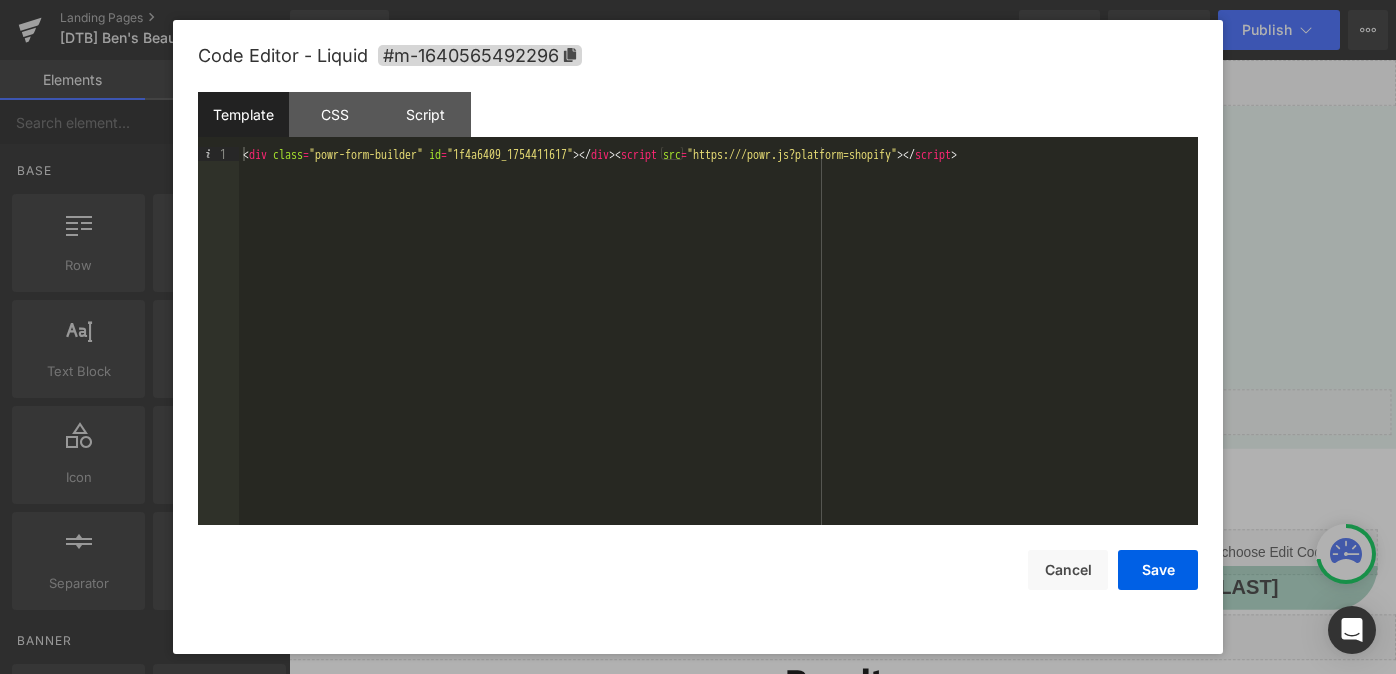 click on "< div   class = "powr-form-builder"   id = "1f4a6409_1754411617" > </ div > < script   src = "https:///powr.js?platform=shopify" > </ script >" at bounding box center [718, 350] 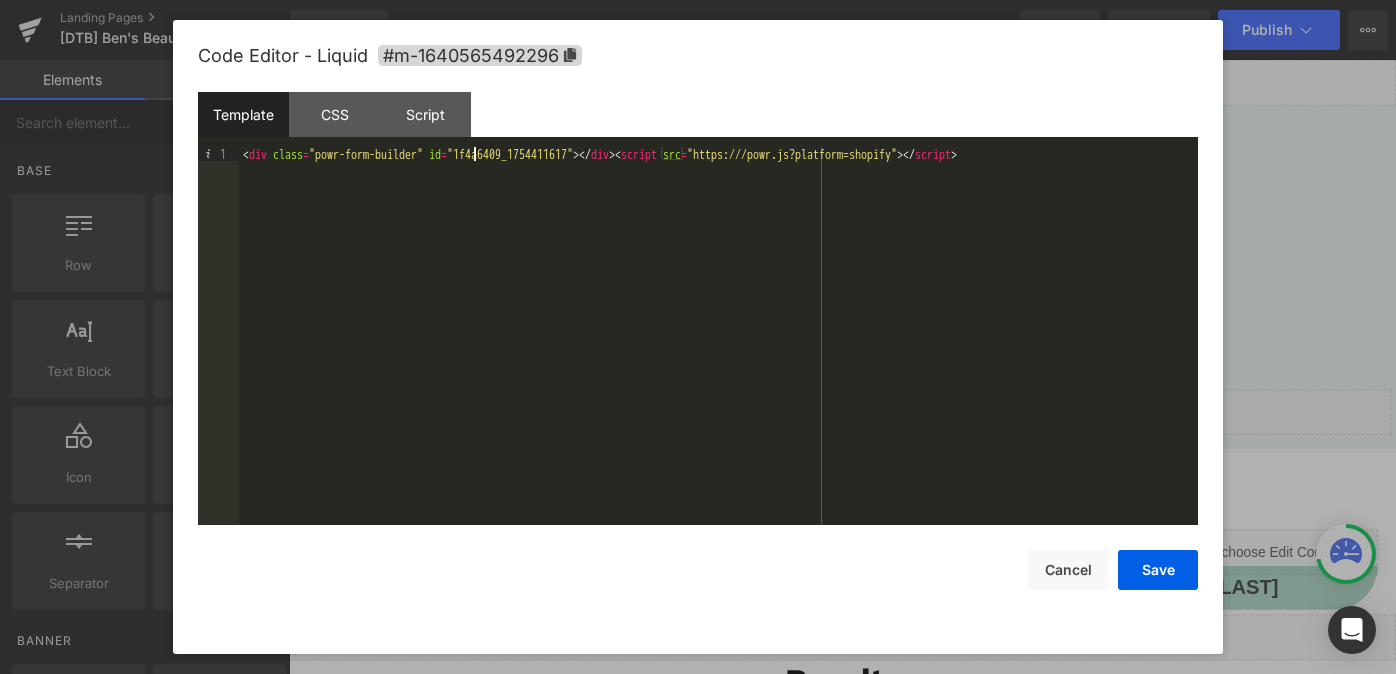 click on "< div   class = "powr-form-builder"   id = "1f4a6409_1754411617" > </ div > < script   src = "https:///powr.js?platform=shopify" > </ script >" at bounding box center (718, 350) 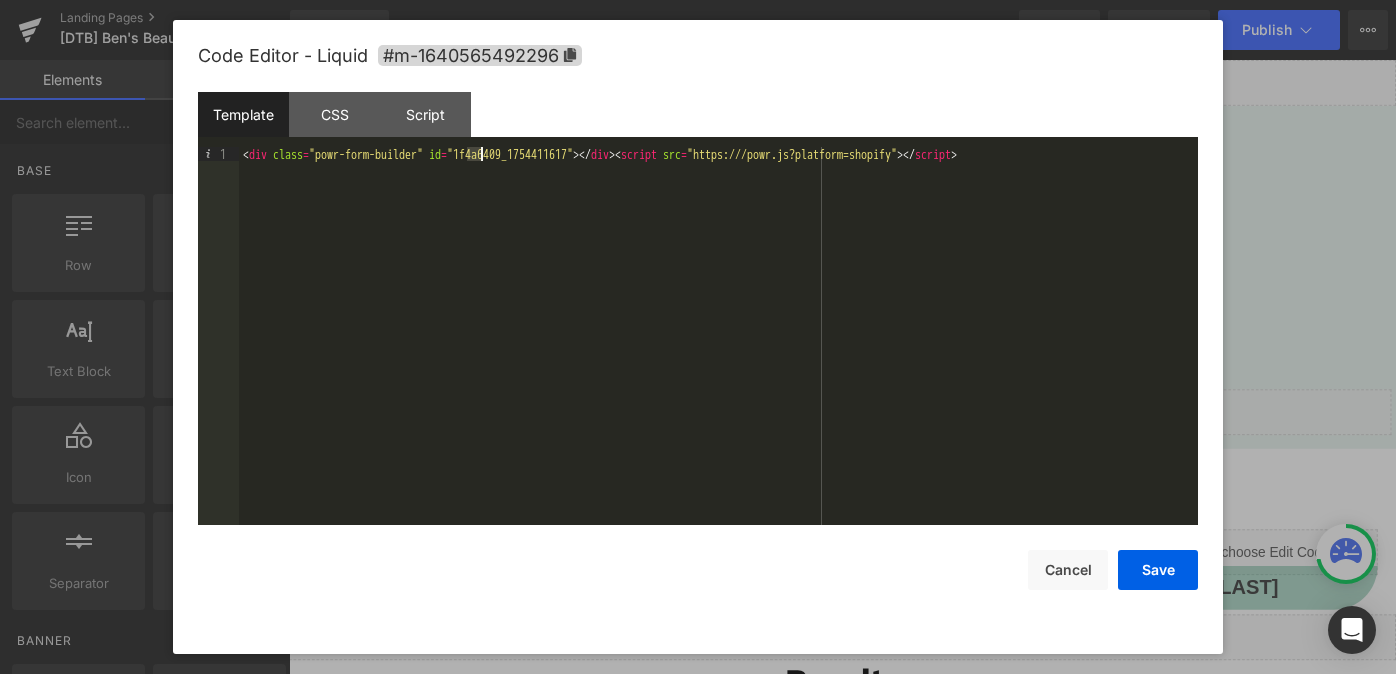 click on "< div   class = "powr-form-builder"   id = "1f4a6409_1754411617" > </ div > < script   src = "https:///powr.js?platform=shopify" > </ script >" at bounding box center (718, 350) 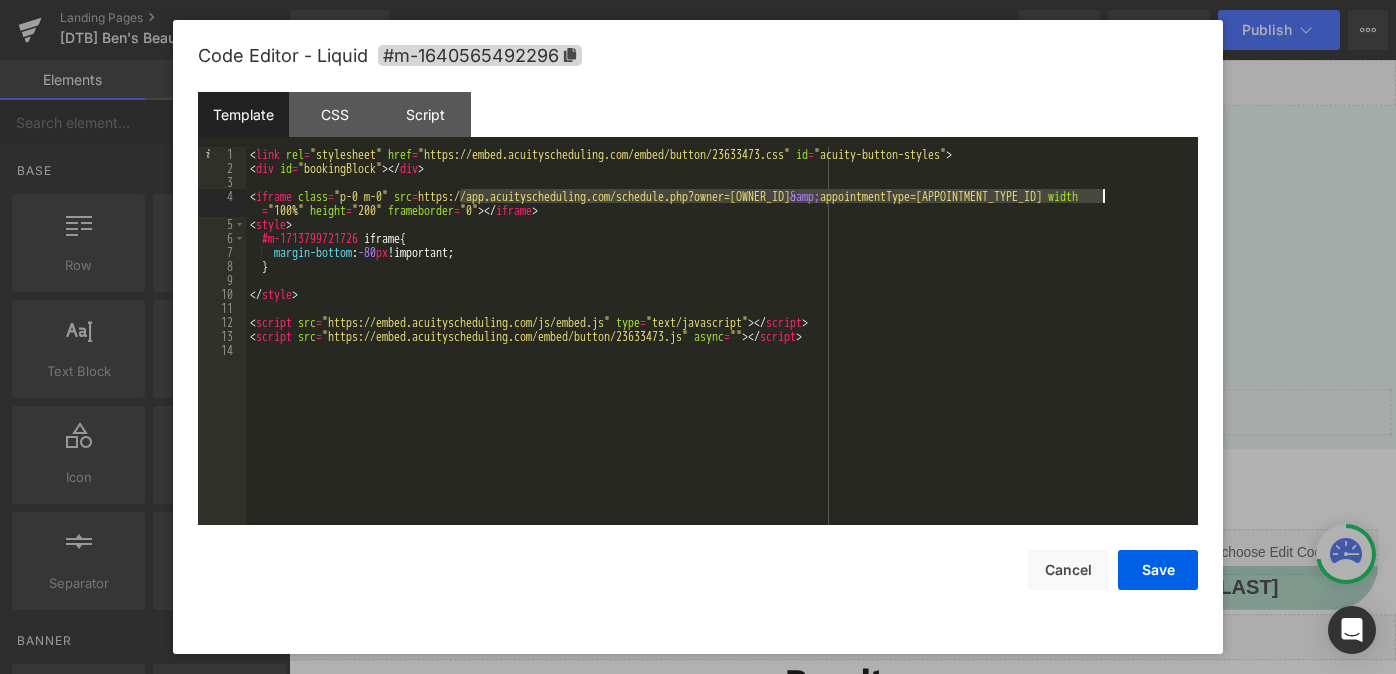 drag, startPoint x: 461, startPoint y: 196, endPoint x: 1101, endPoint y: 200, distance: 640.0125 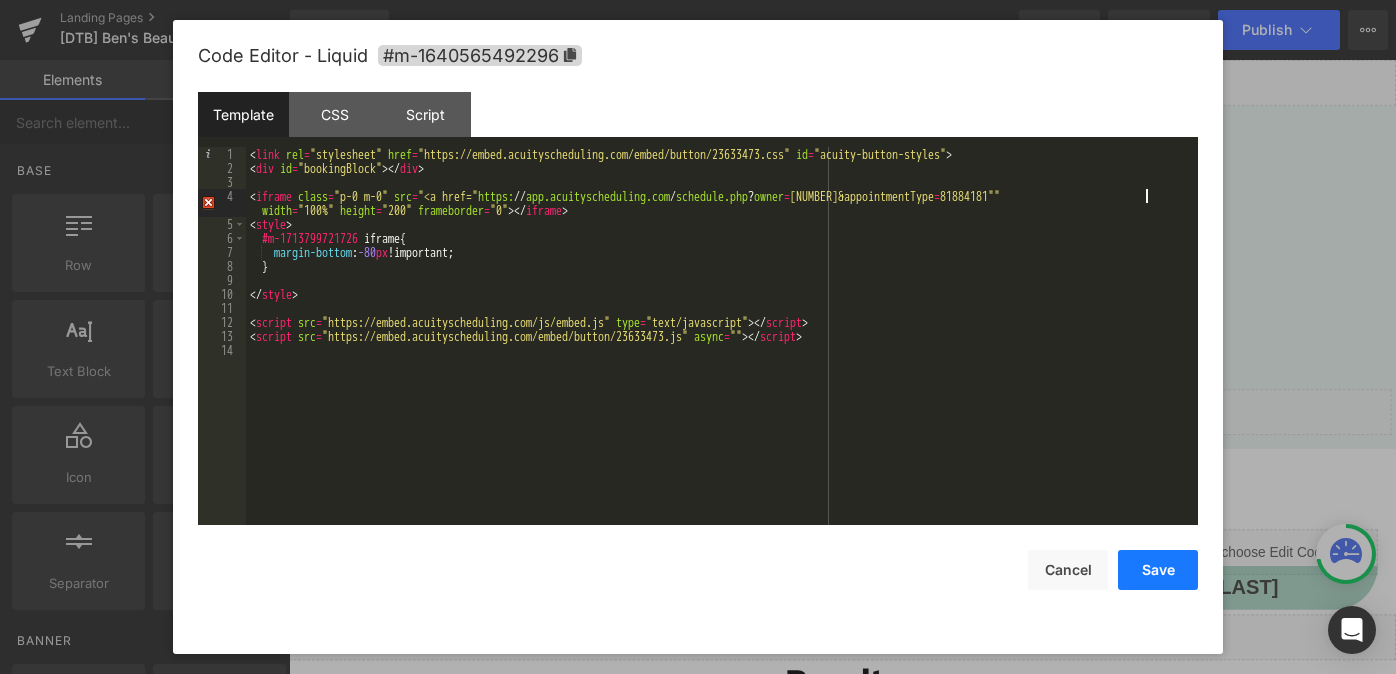click on "Save" at bounding box center (1158, 570) 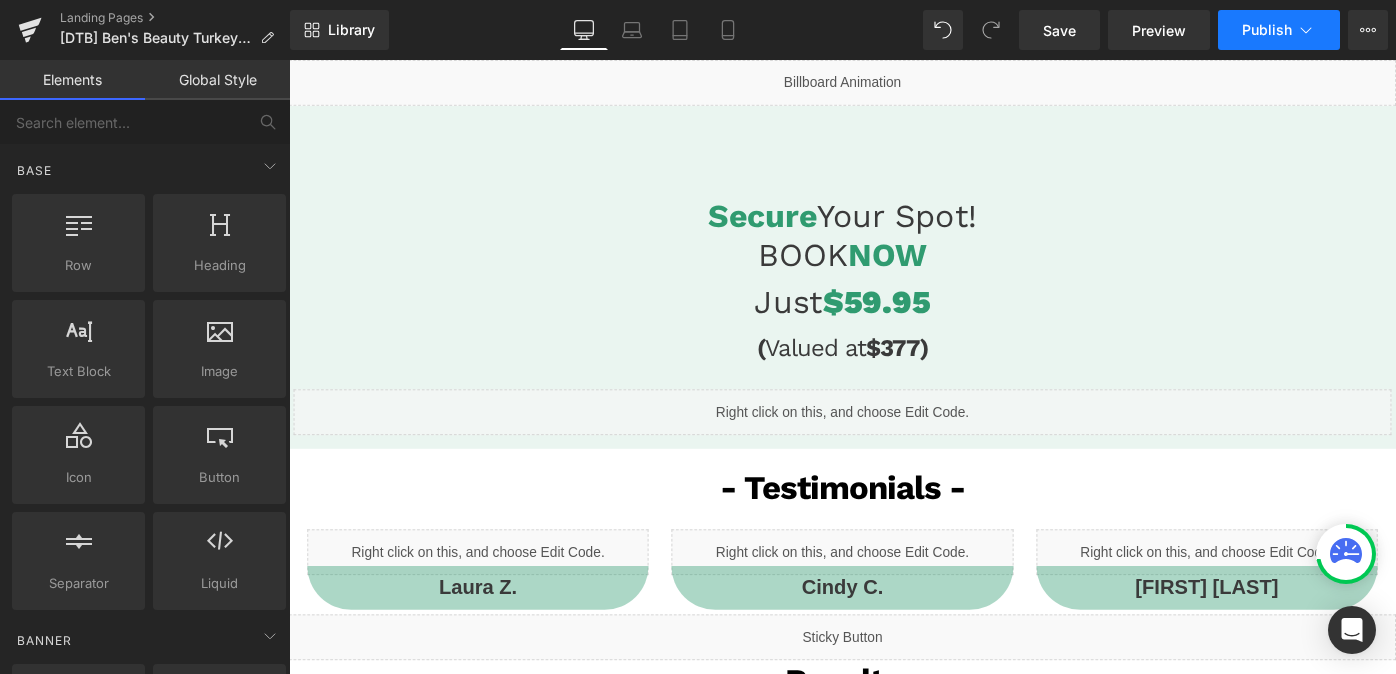 click on "Publish" at bounding box center (1267, 30) 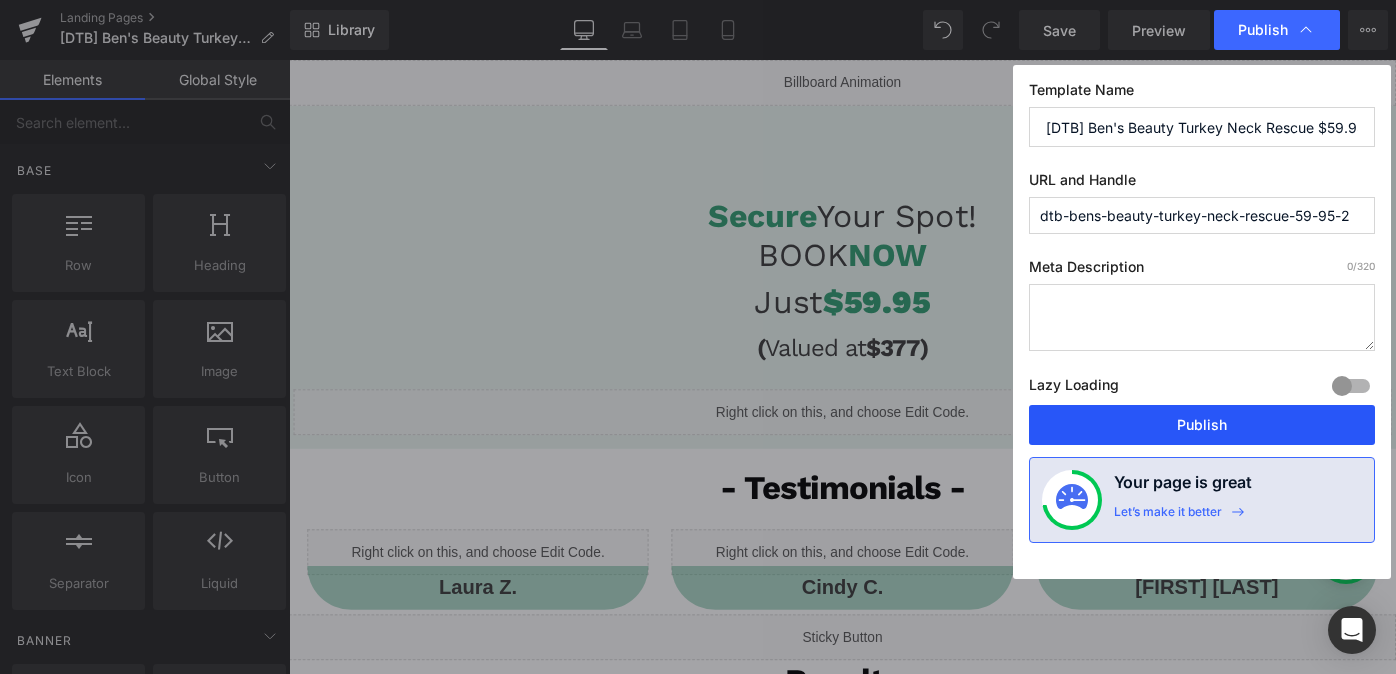 click on "Publish" at bounding box center (1202, 425) 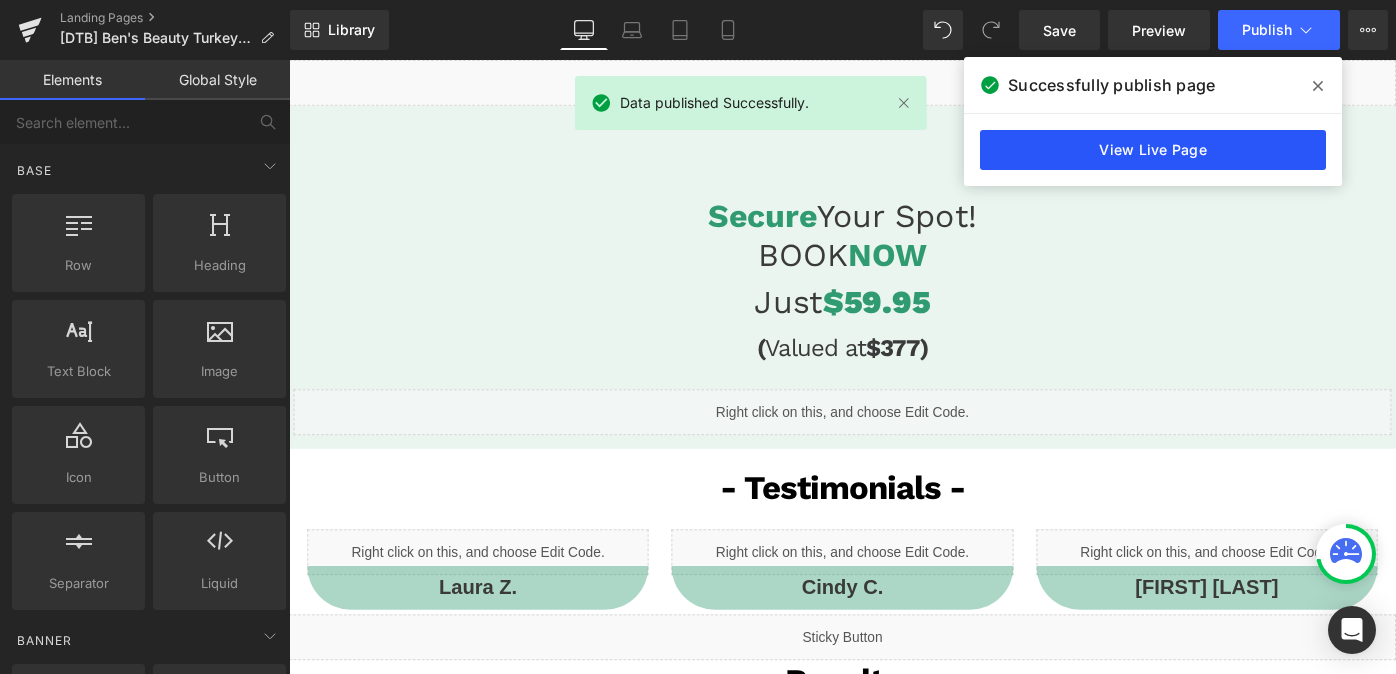 click on "View Live Page" at bounding box center (1153, 150) 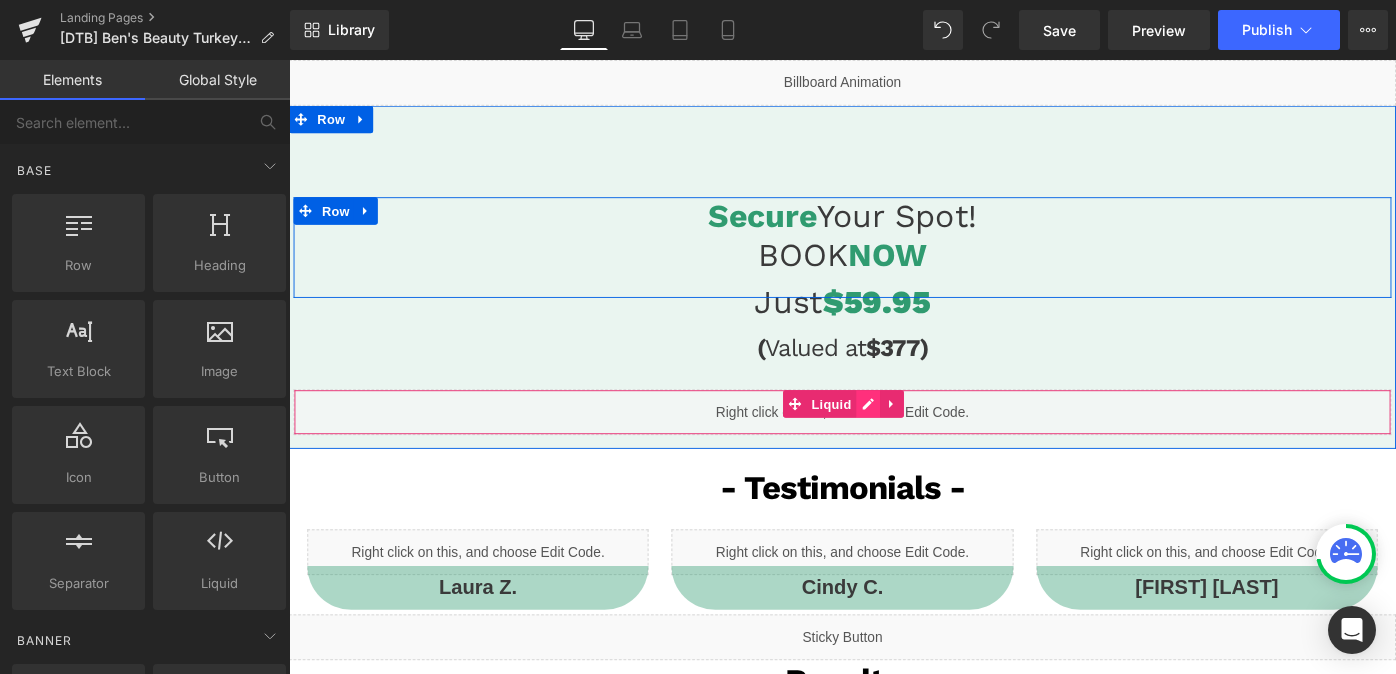 click on "Liquid" at bounding box center [894, 445] 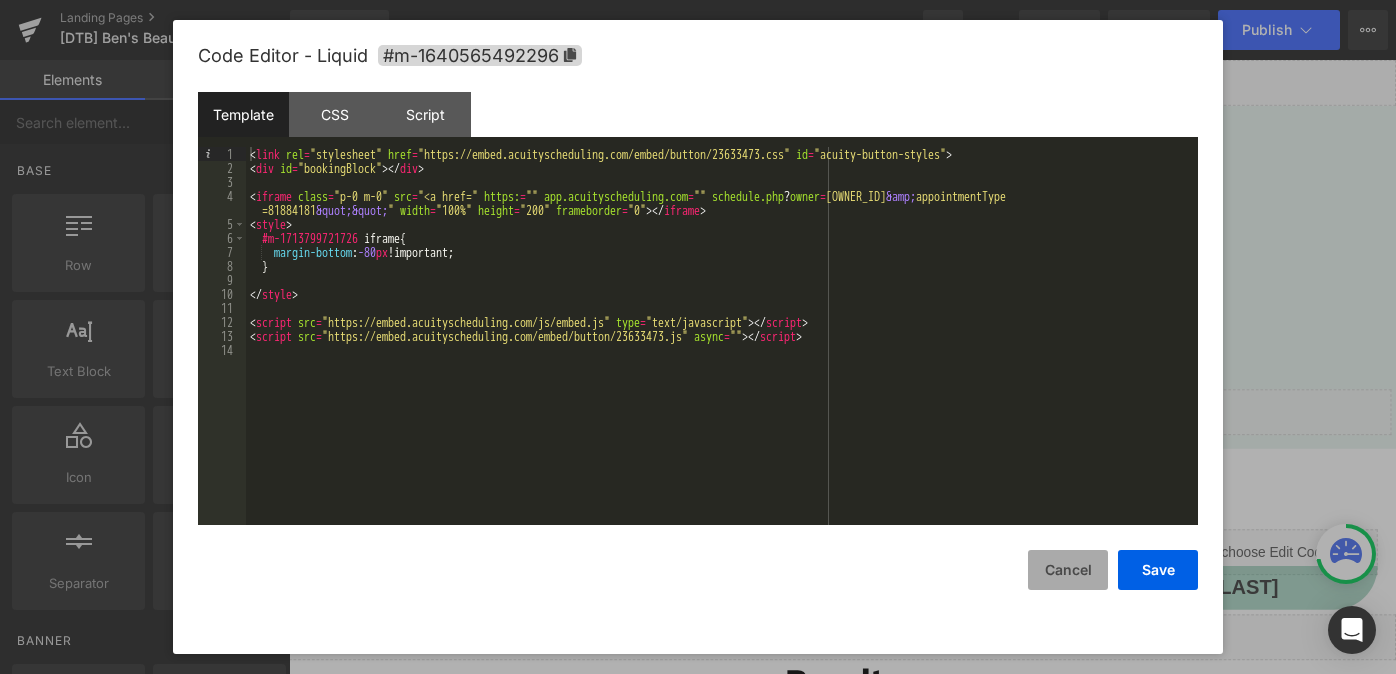 click on "Cancel" at bounding box center (1068, 570) 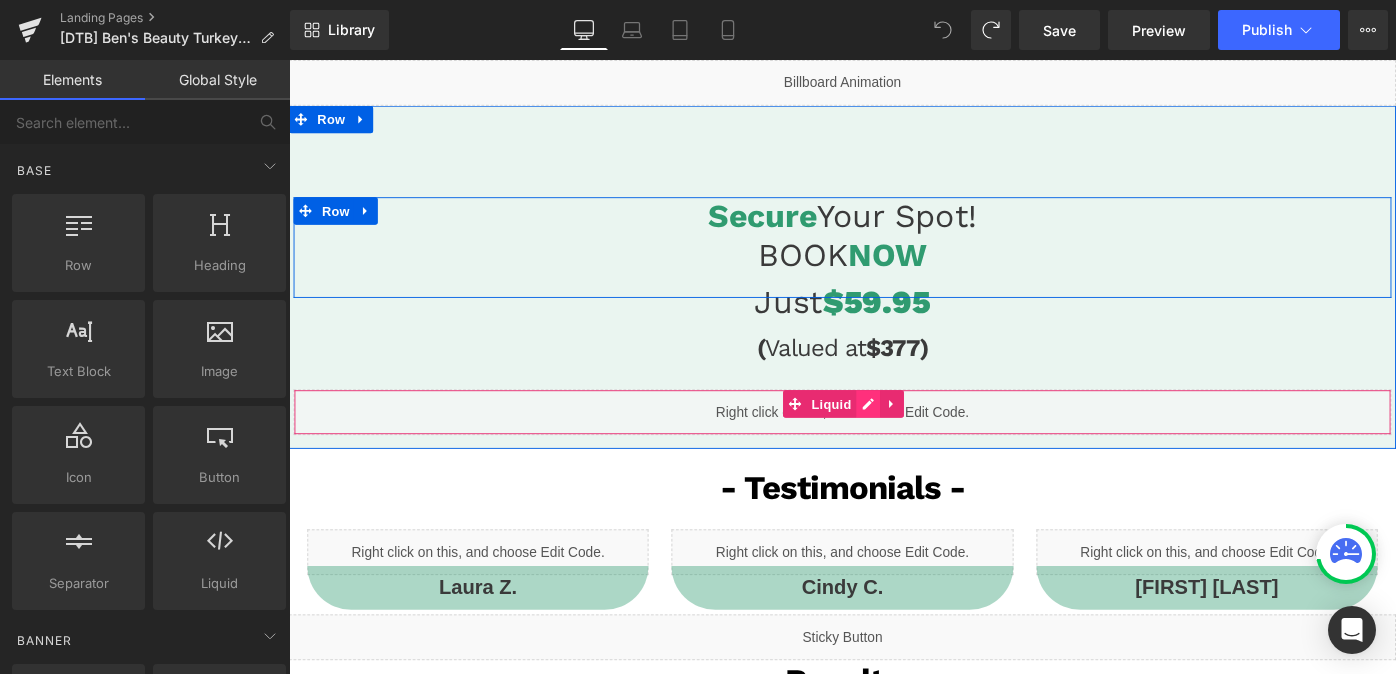 click on "Liquid" at bounding box center [894, 445] 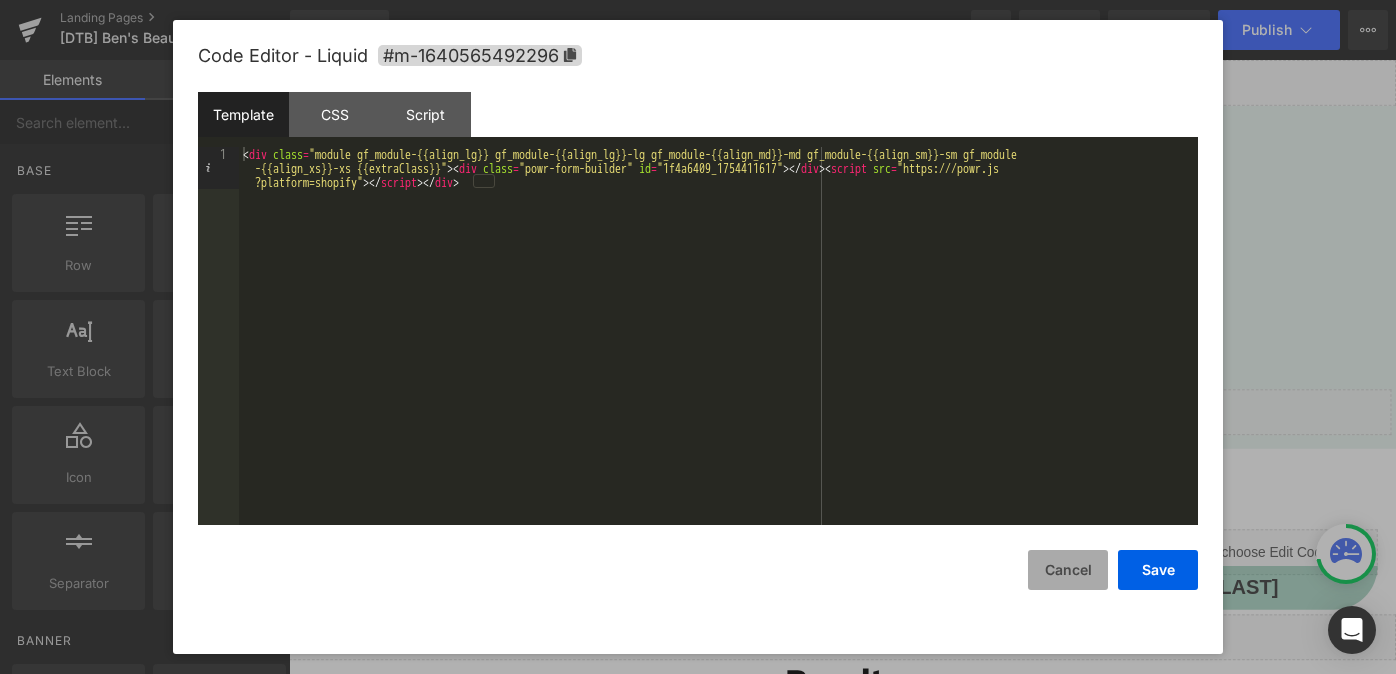 click on "Cancel" at bounding box center (1068, 570) 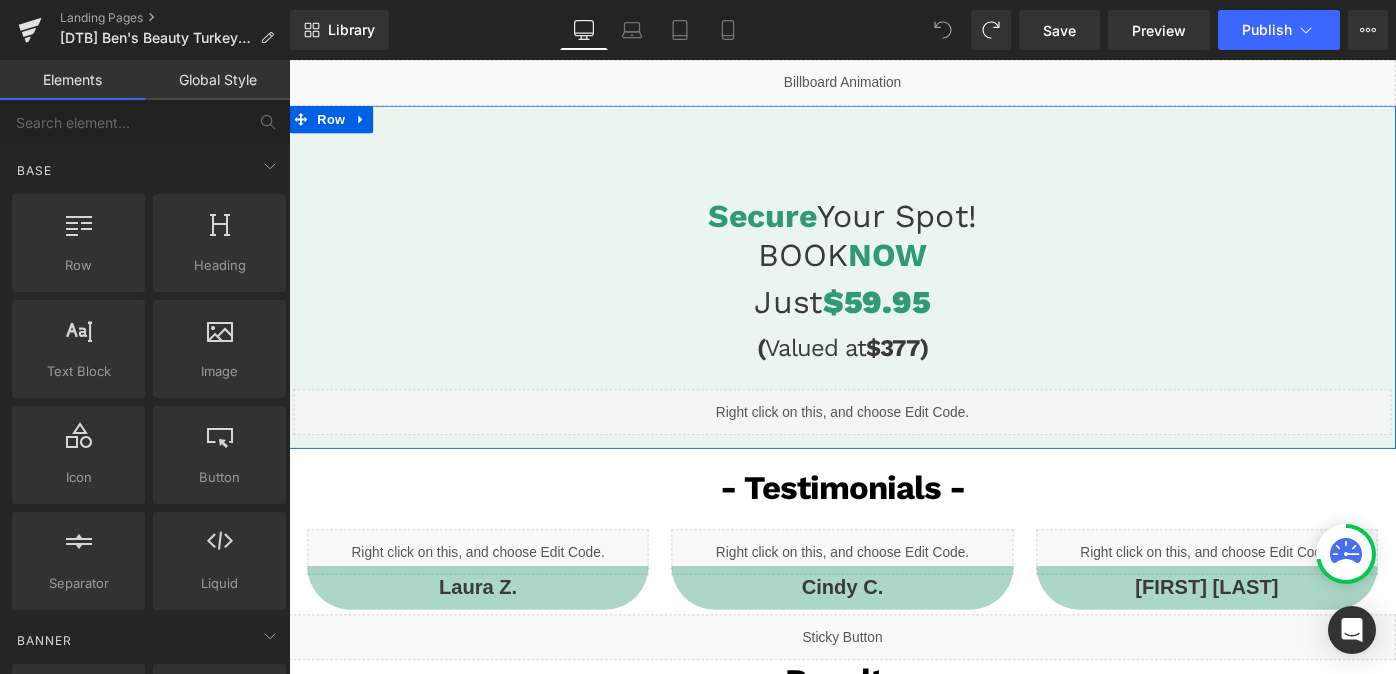 click at bounding box center [289, 60] 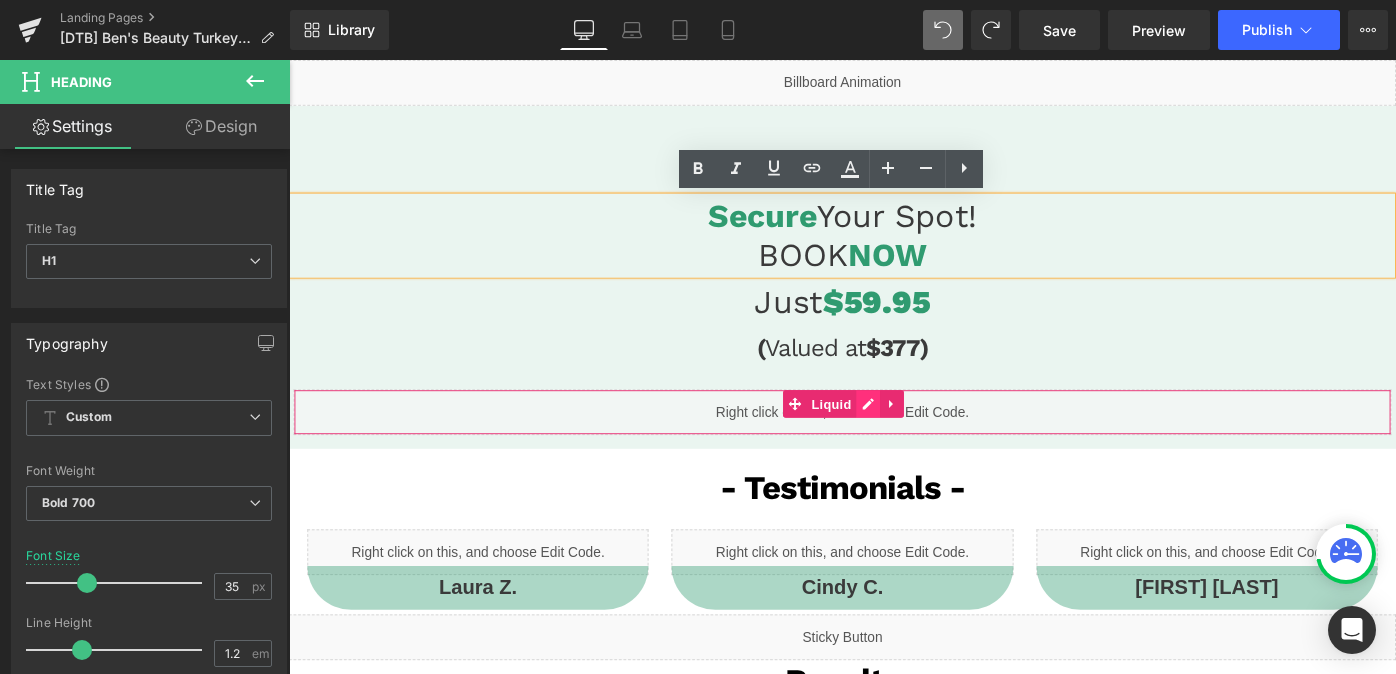 click on "Liquid" at bounding box center [894, 445] 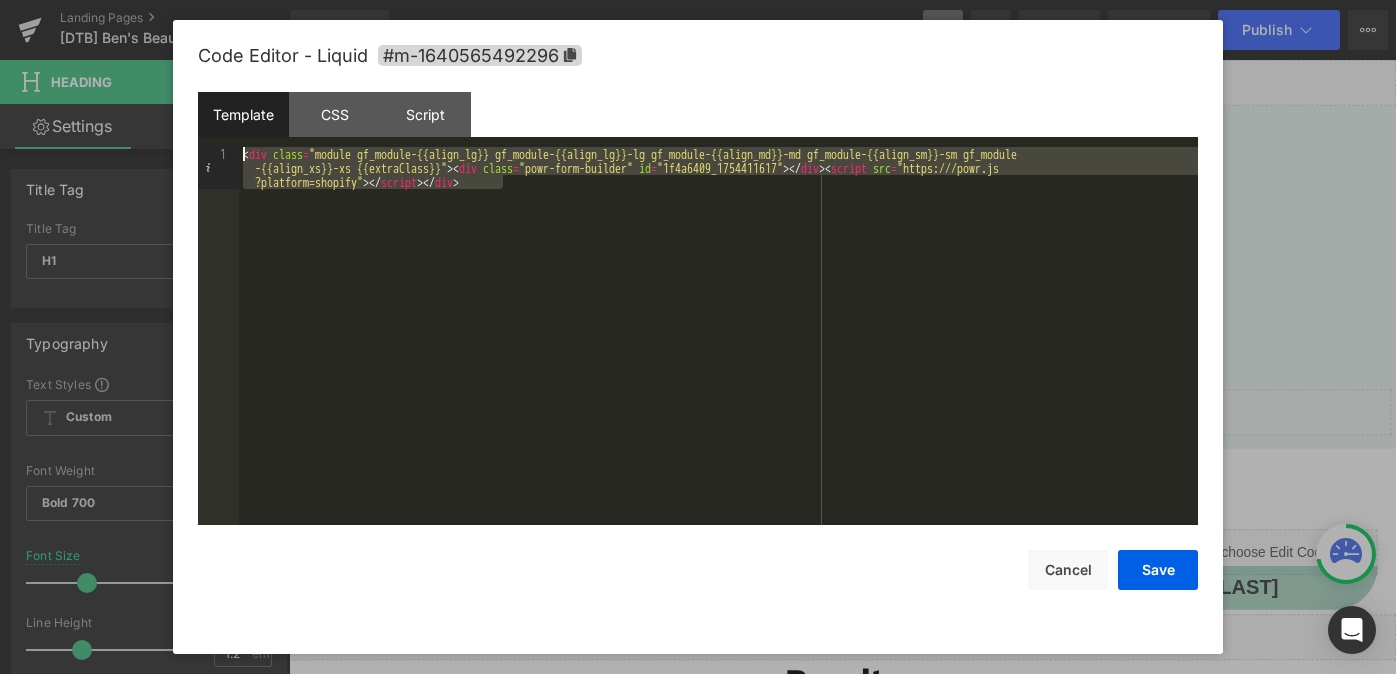 drag, startPoint x: 525, startPoint y: 206, endPoint x: 118, endPoint y: 88, distance: 423.76056 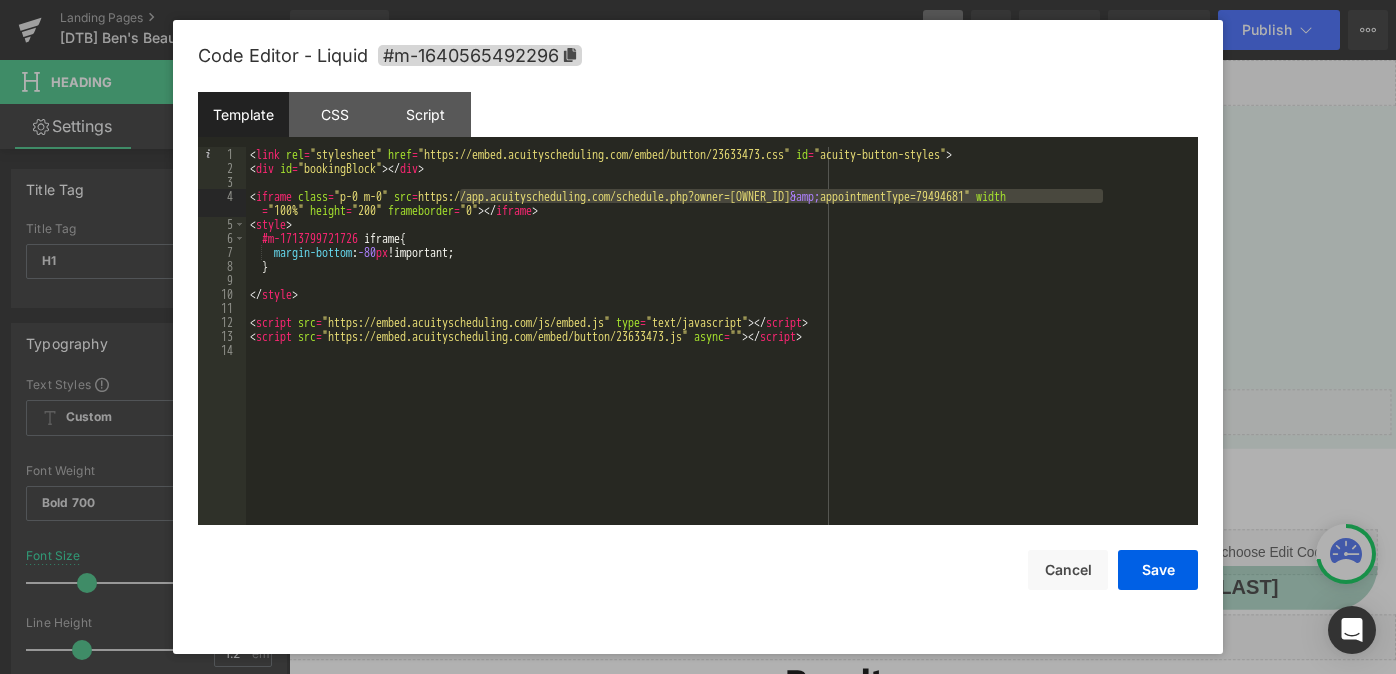drag, startPoint x: 459, startPoint y: 194, endPoint x: 1103, endPoint y: 201, distance: 644.038 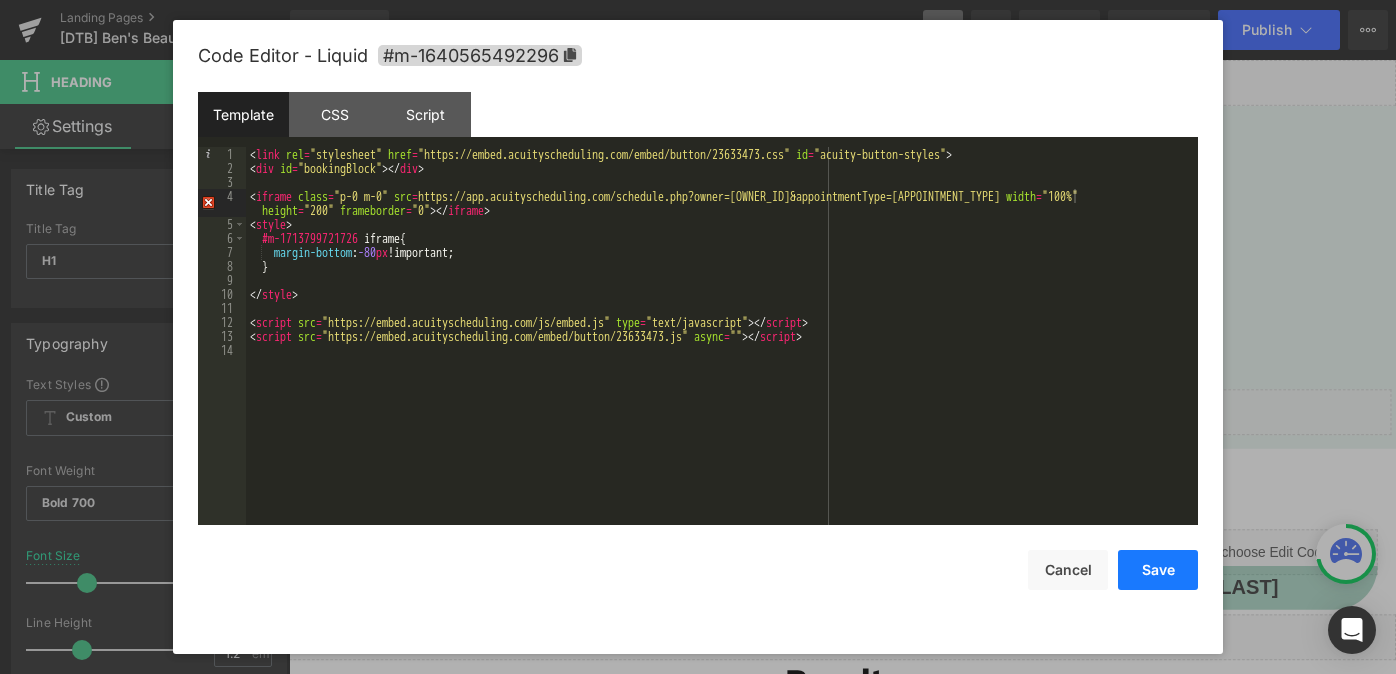 click on "Save" at bounding box center [1158, 570] 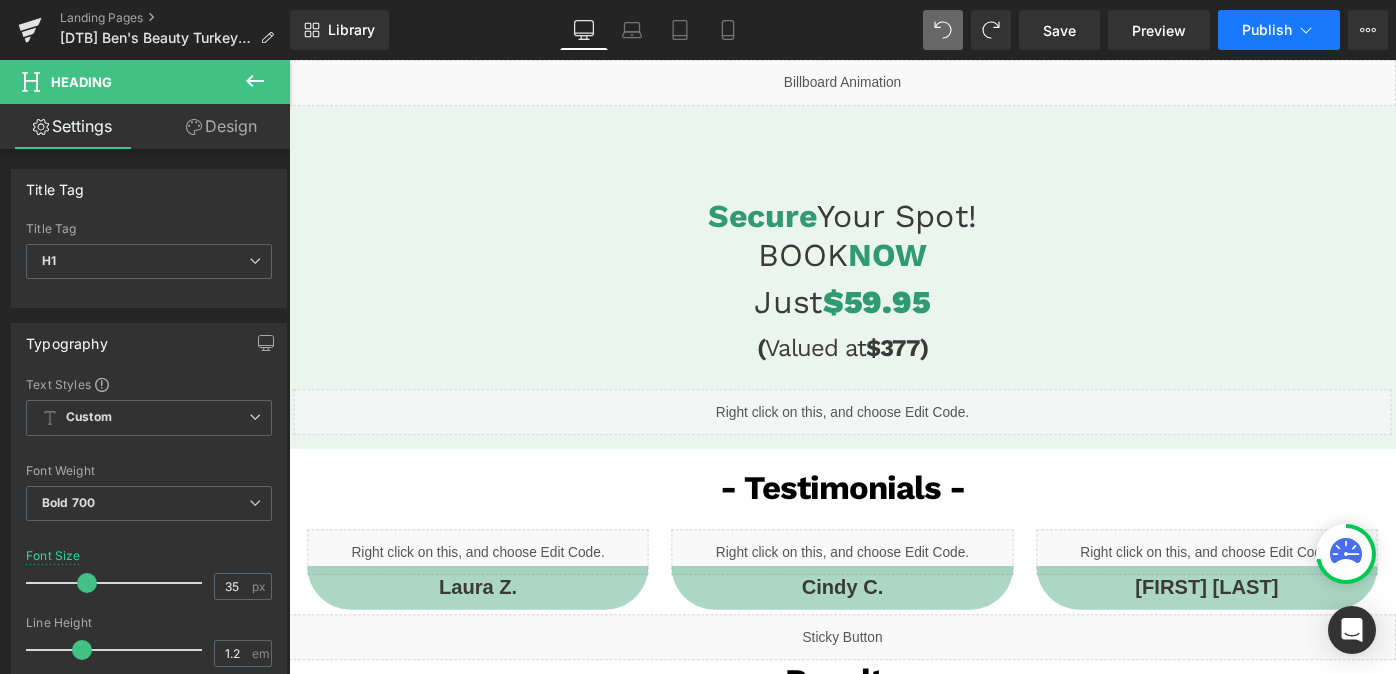 click on "Publish" at bounding box center [1267, 30] 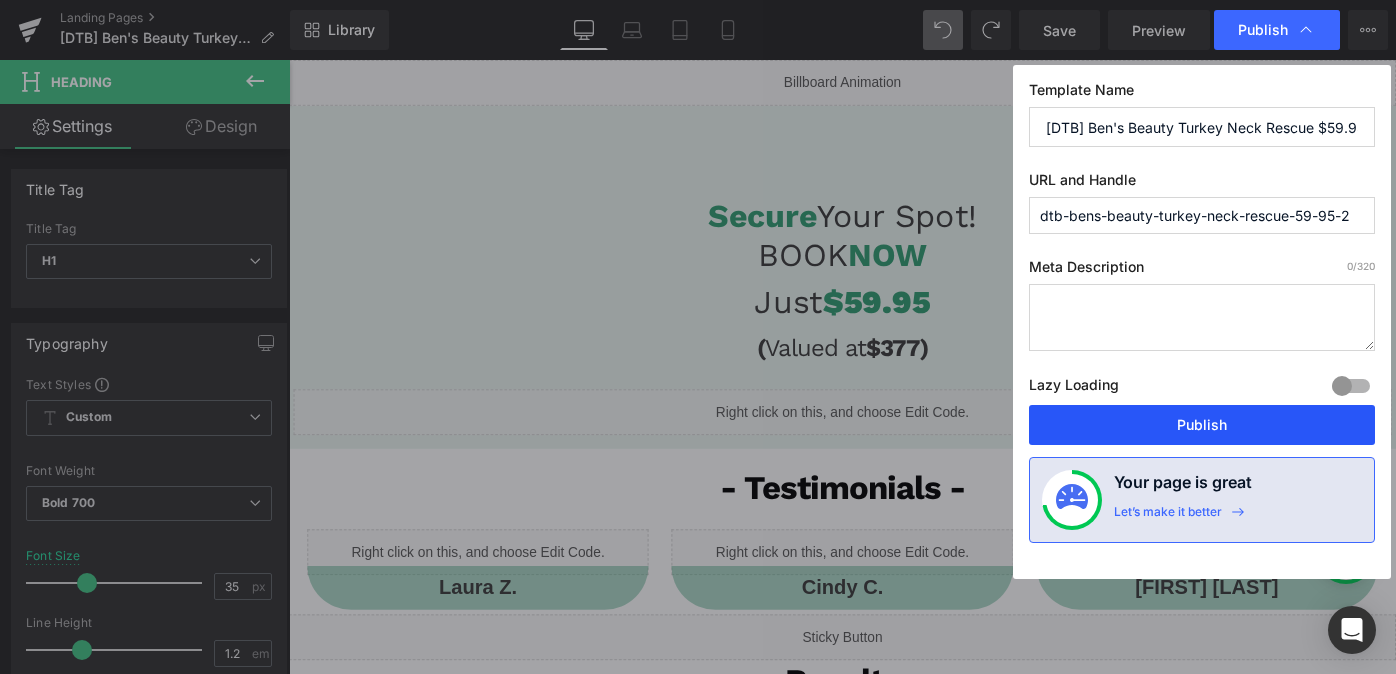 click on "Publish" at bounding box center (1202, 425) 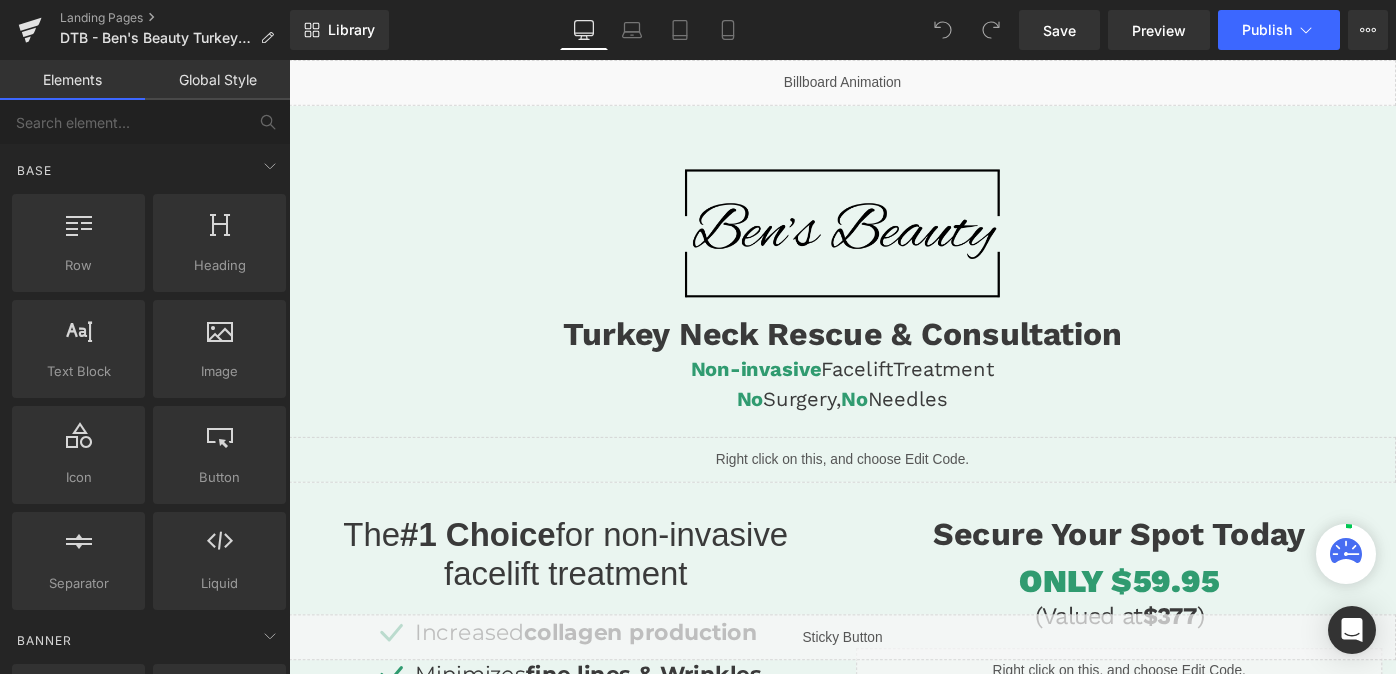 scroll, scrollTop: 0, scrollLeft: 0, axis: both 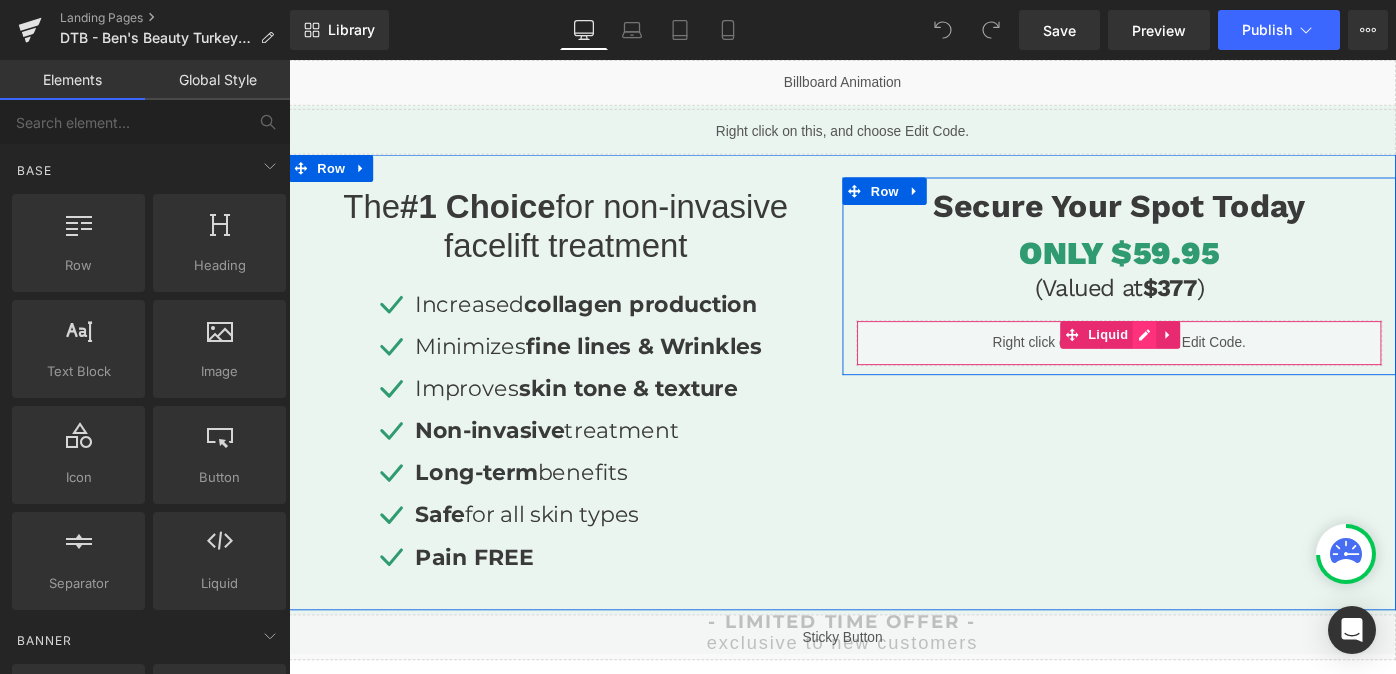 click on "Liquid" at bounding box center (1196, 370) 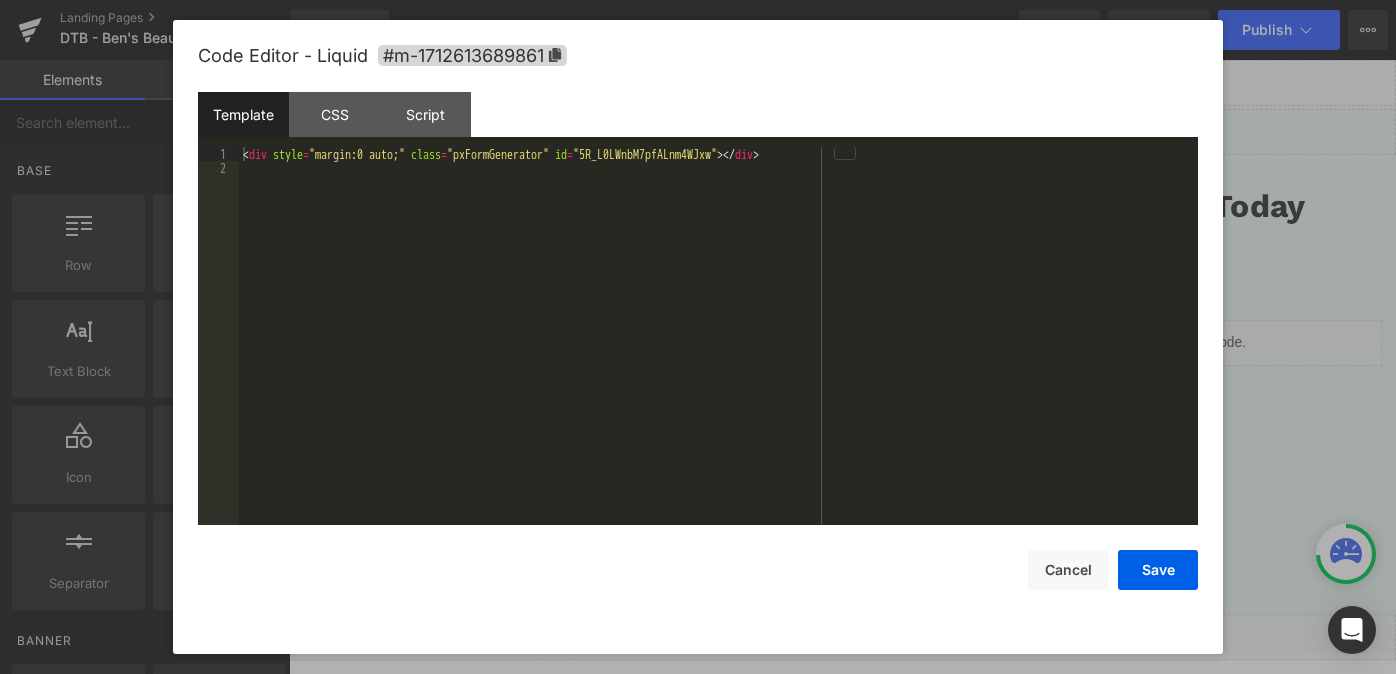 click on "< div   style = "margin:0 auto;"   class = "pxFormGenerator"   id = "5R_L0LWnbM7pfALnm4WJxw" > </ div >" at bounding box center [718, 350] 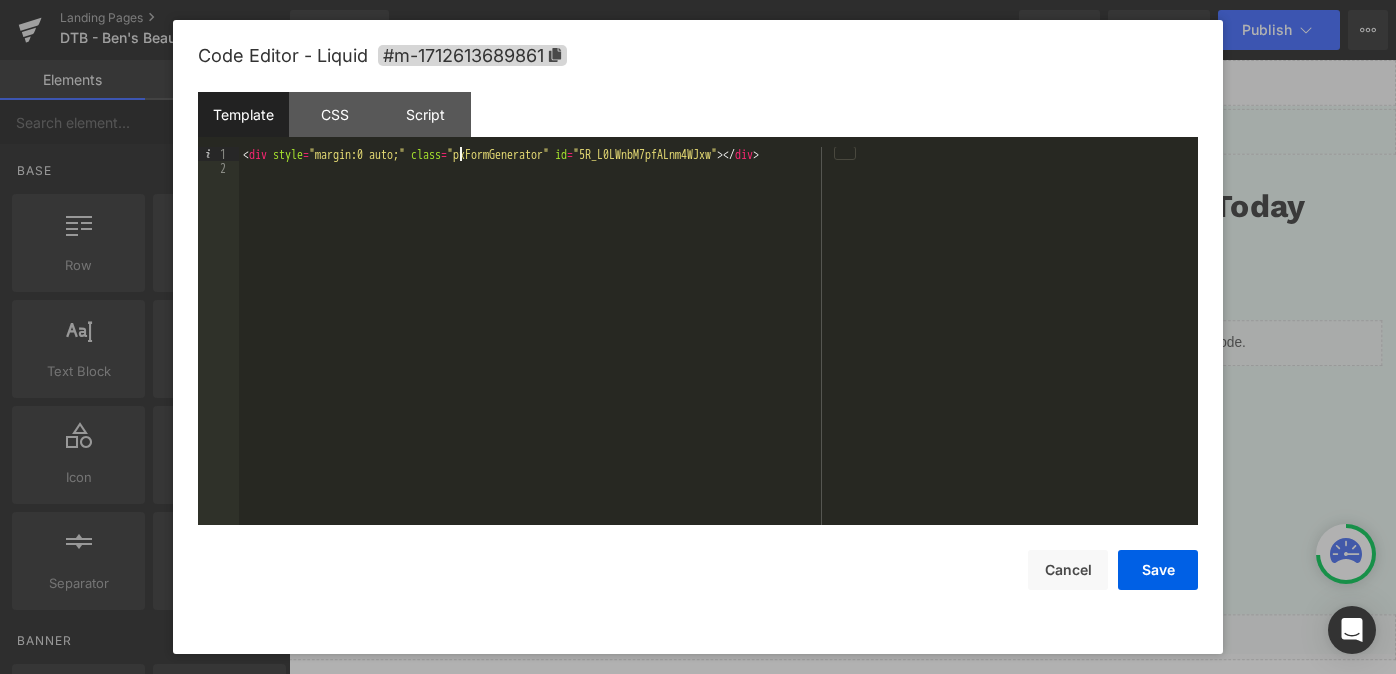 click on "< div   style = "margin:0 auto;"   class = "pxFormGenerator"   id = "5R_L0LWnbM7pfALnm4WJxw" > </ div >" at bounding box center [718, 350] 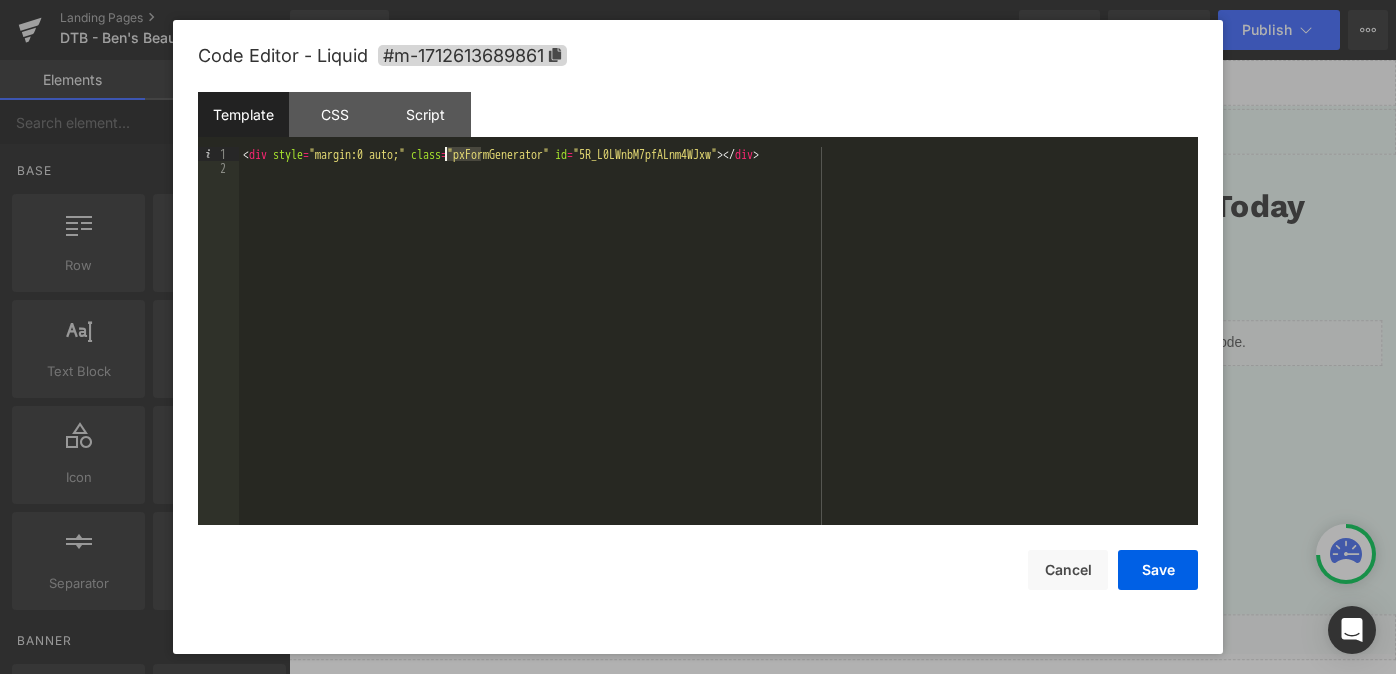 click on "< div   style = "margin:0 auto;"   class = "pxFormGenerator"   id = "5R_L0LWnbM7pfALnm4WJxw" > </ div >" at bounding box center [718, 350] 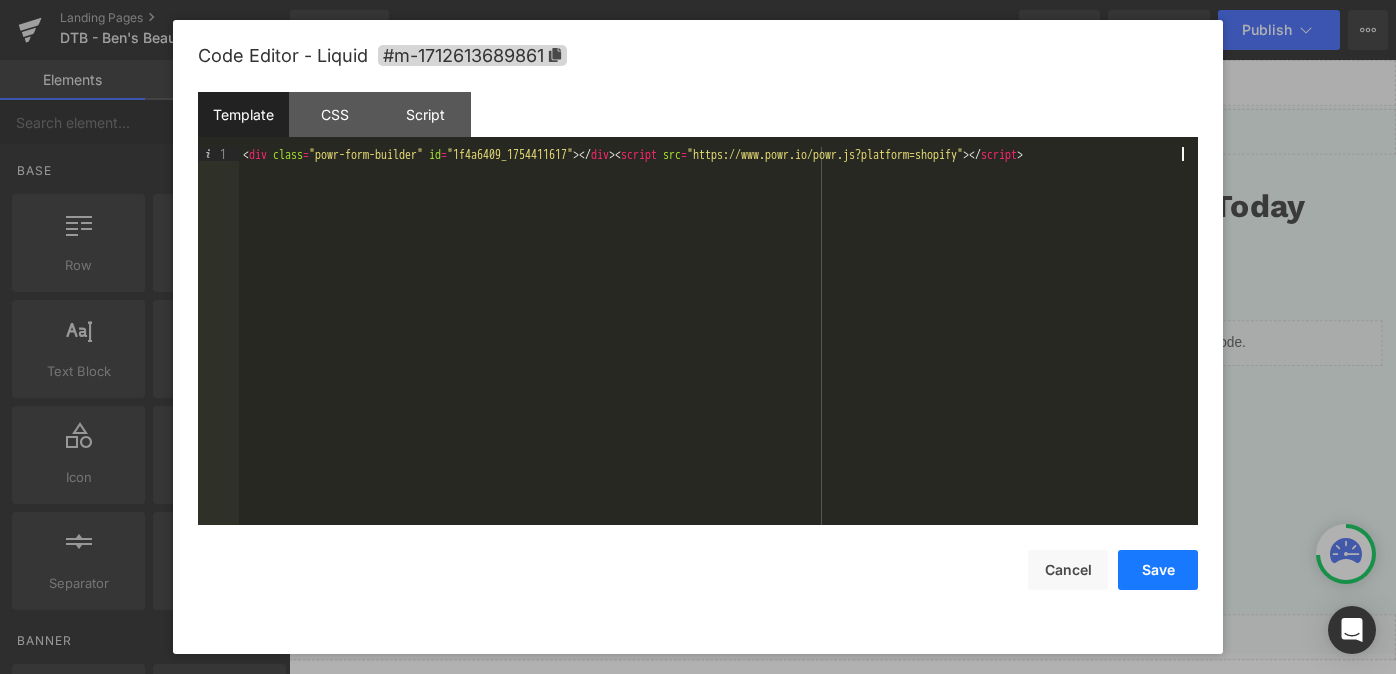 click on "Save" at bounding box center (1158, 570) 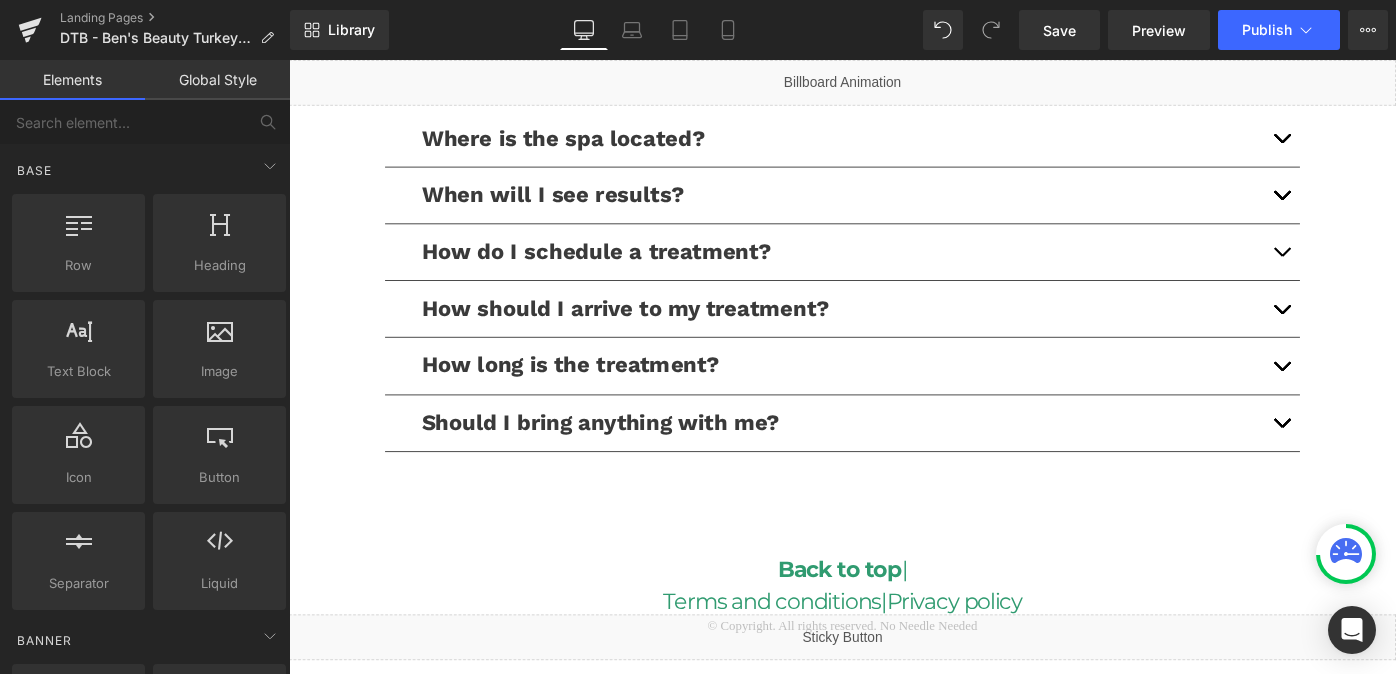 scroll, scrollTop: 4670, scrollLeft: 0, axis: vertical 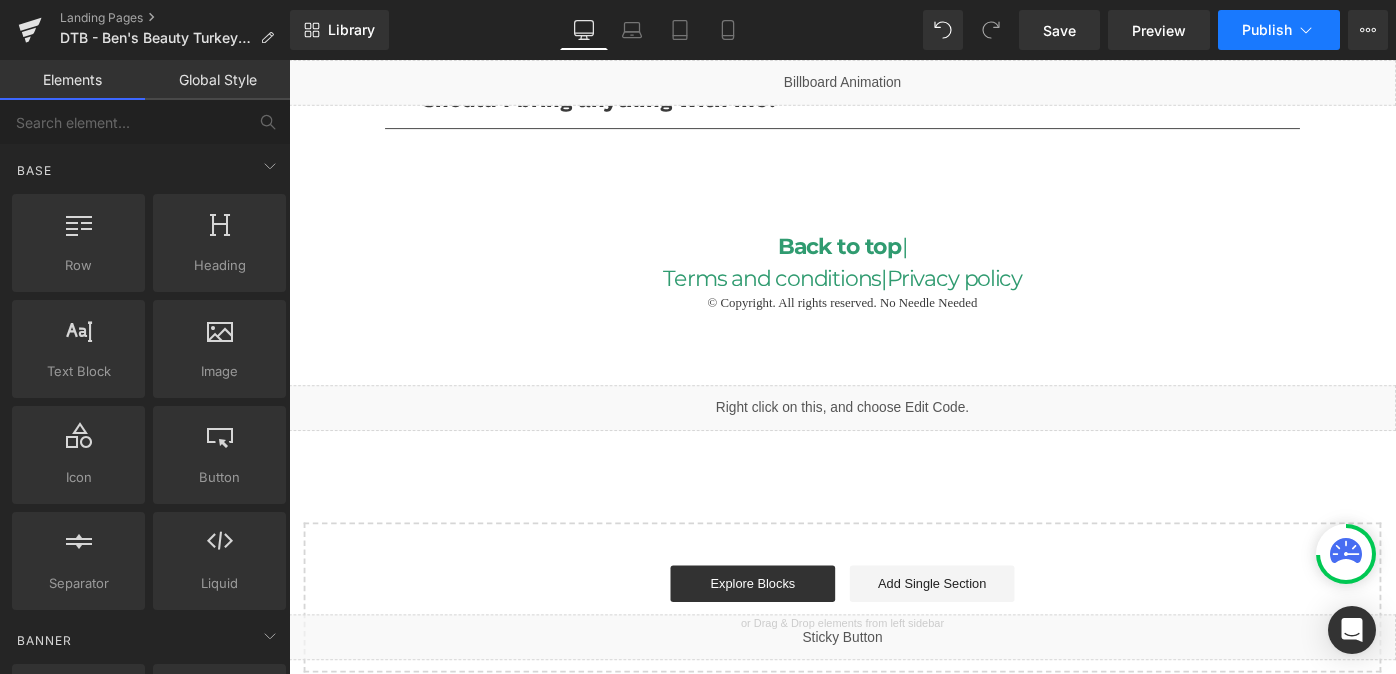 click on "Publish" at bounding box center (1267, 30) 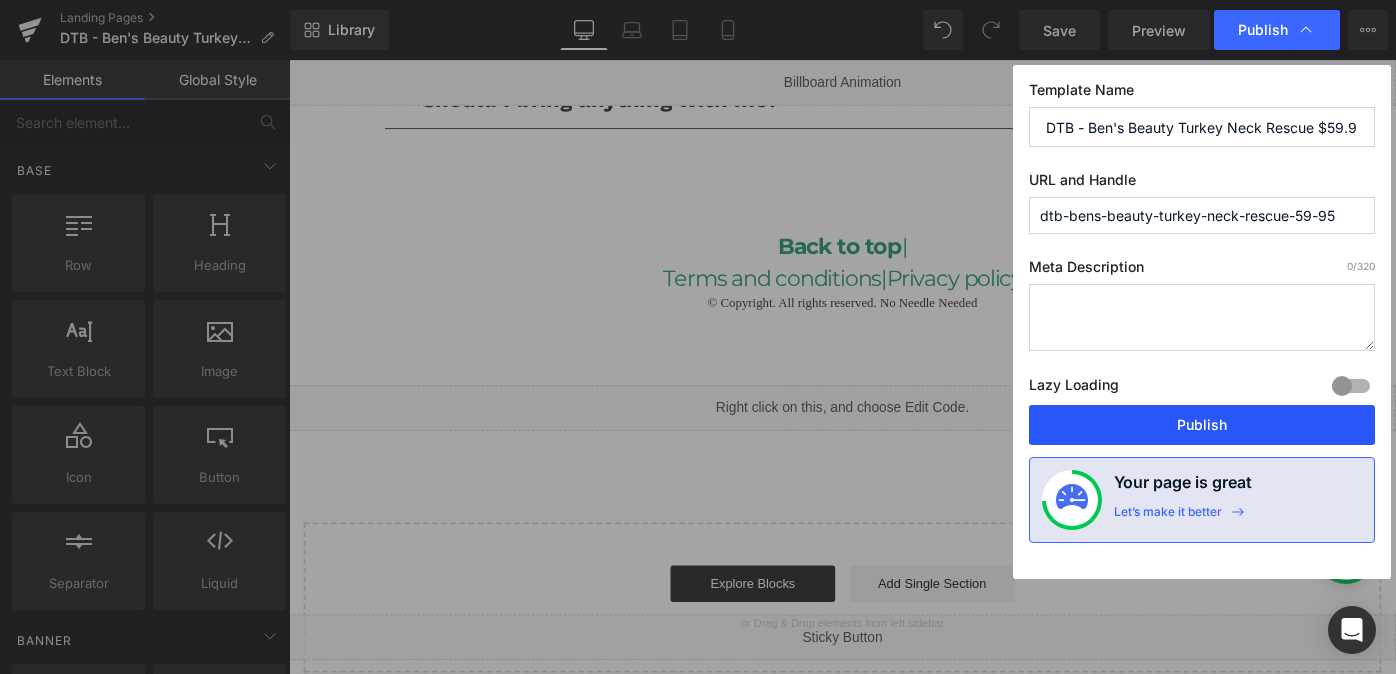 click on "Publish" at bounding box center (1202, 425) 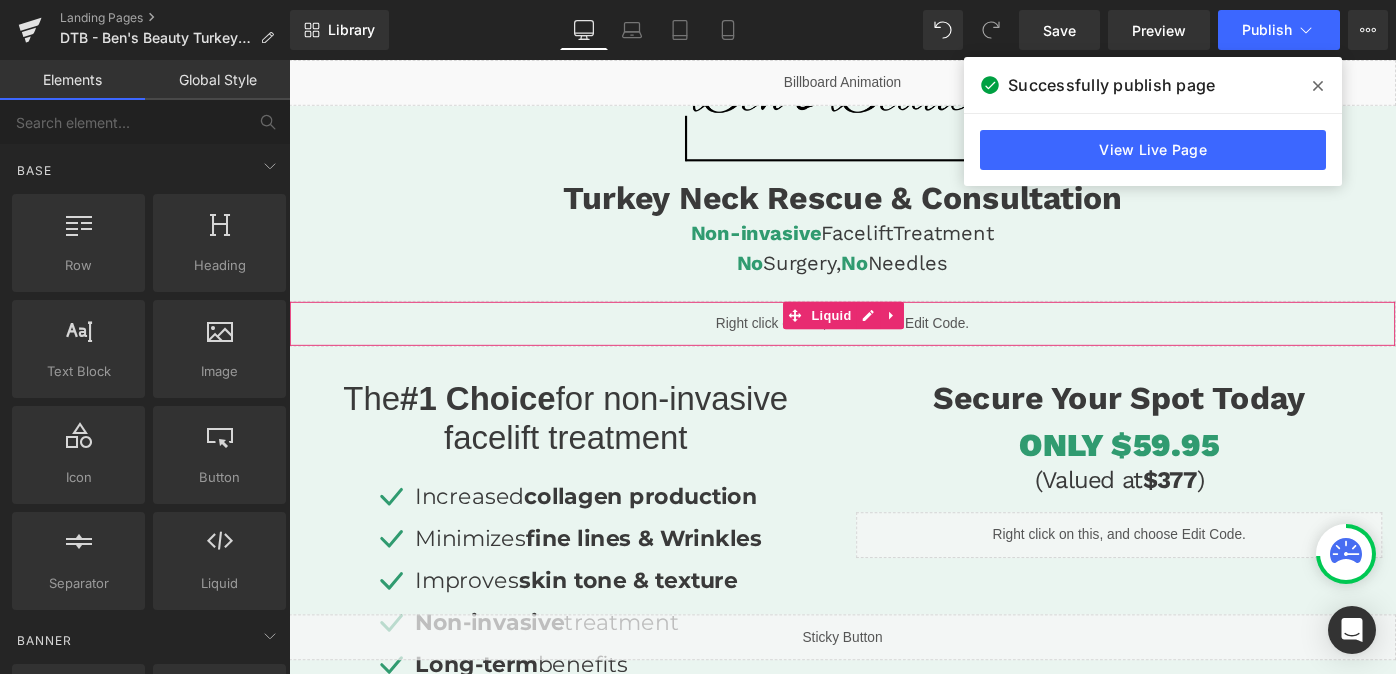 scroll, scrollTop: 184, scrollLeft: 0, axis: vertical 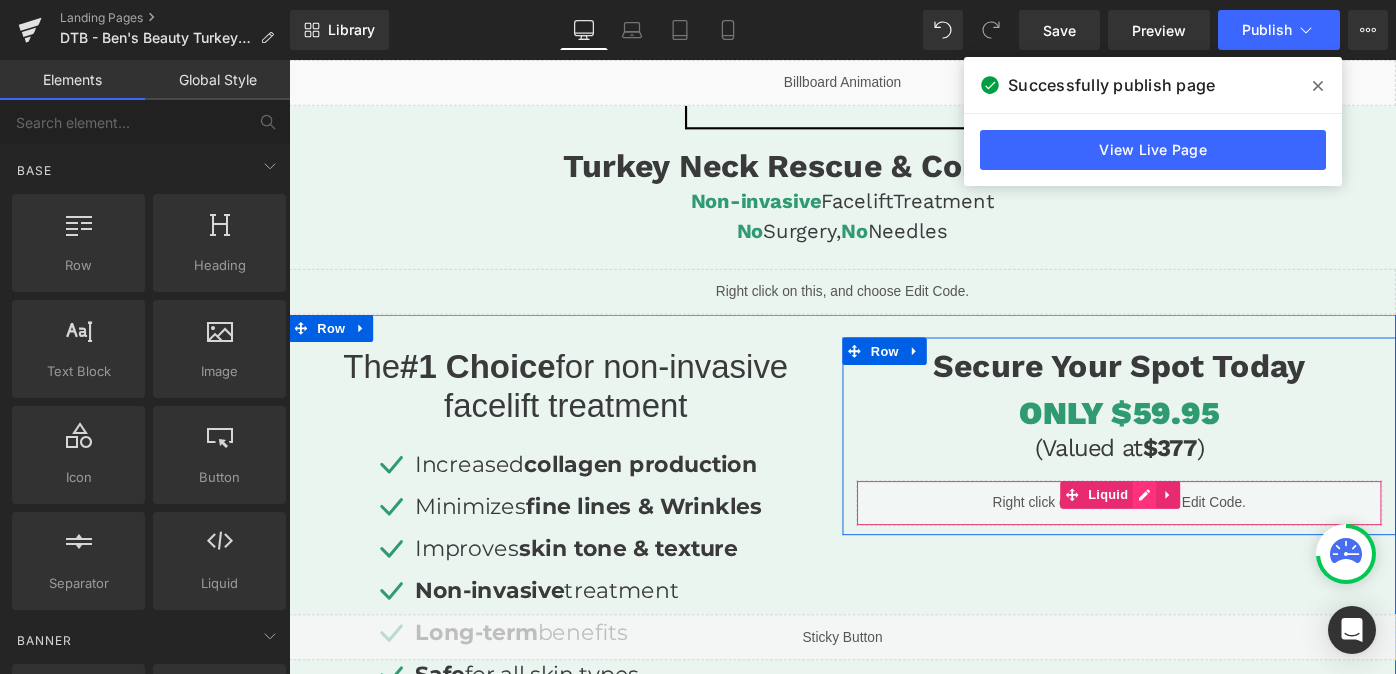 click on "Liquid" at bounding box center [1196, 544] 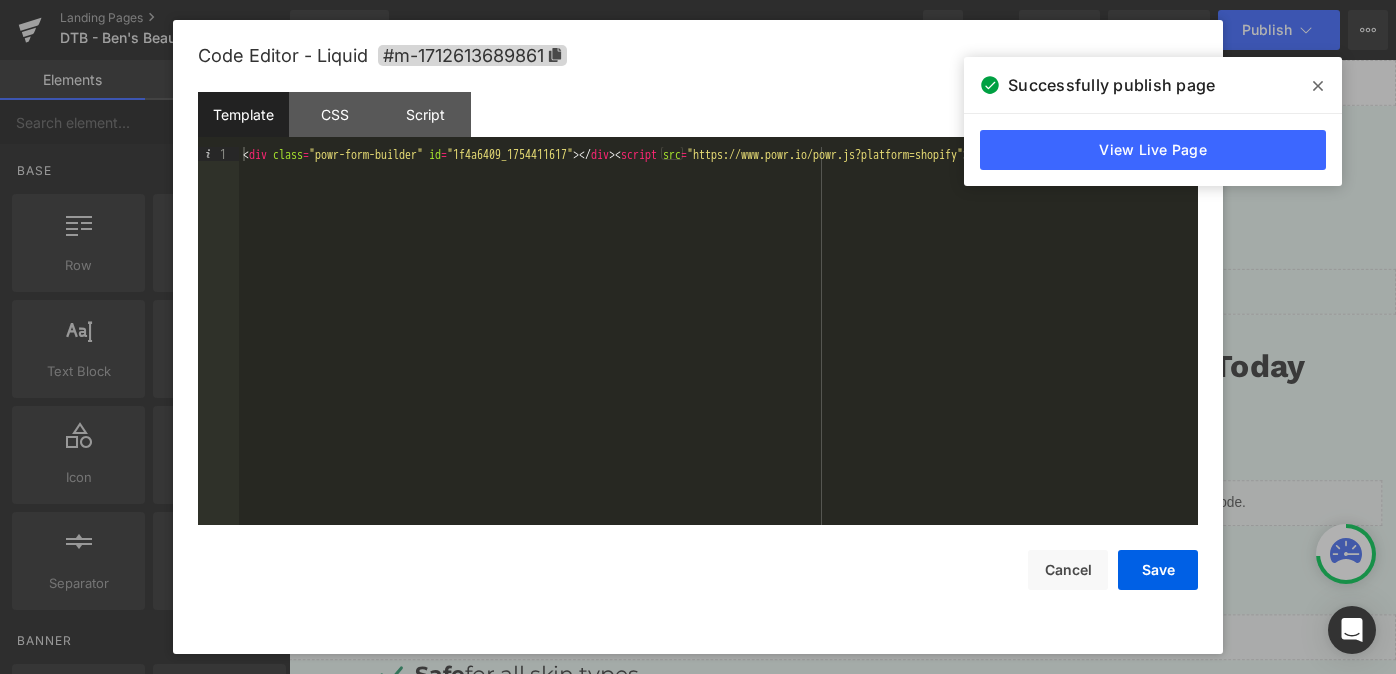 click on "< div   class = "powr-form-builder"   id = "1f4a6409_1754411617" > </ div > < script   src = "https://www.powr.io/powr.js?platform=shopify" > </ script >" at bounding box center (718, 350) 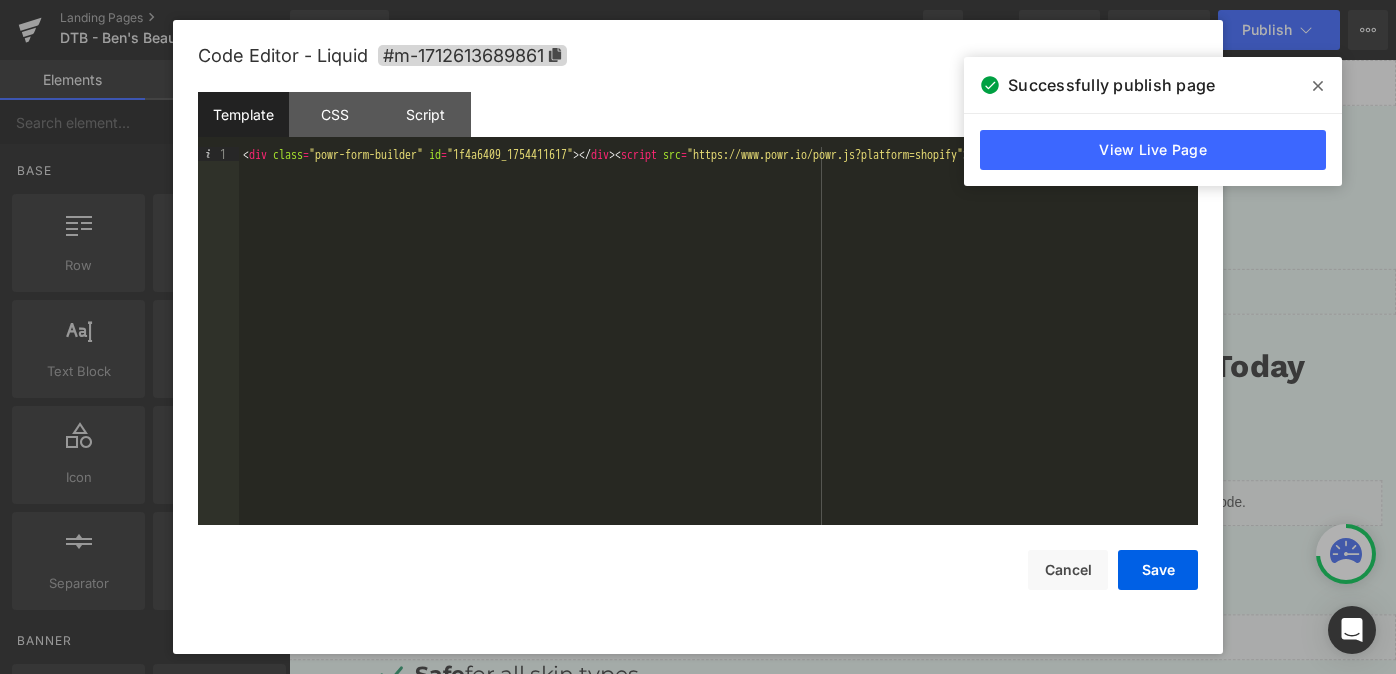 click on "< div   class = "powr-form-builder"   id = "1f4a6409_1754411617" > </ div > < script   src = "https://www.powr.io/powr.js?platform=shopify" > </ script >" at bounding box center [718, 350] 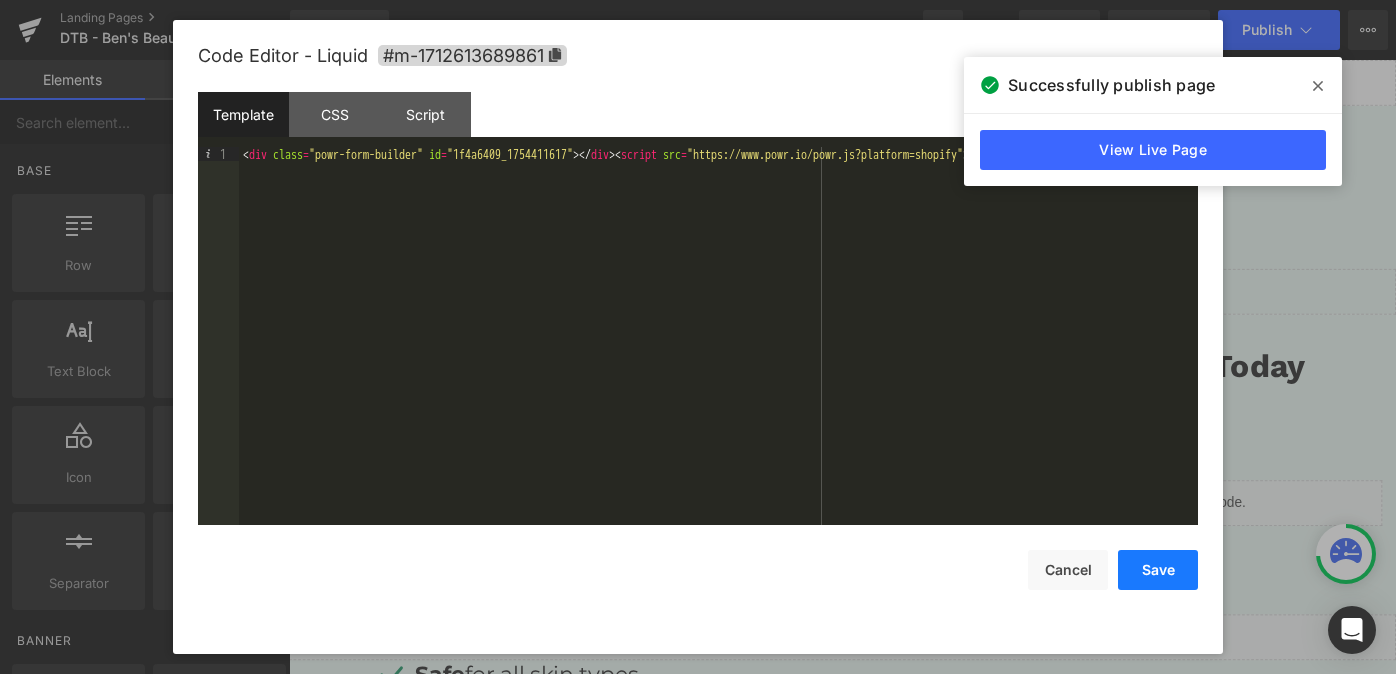 click on "Save" at bounding box center (1158, 570) 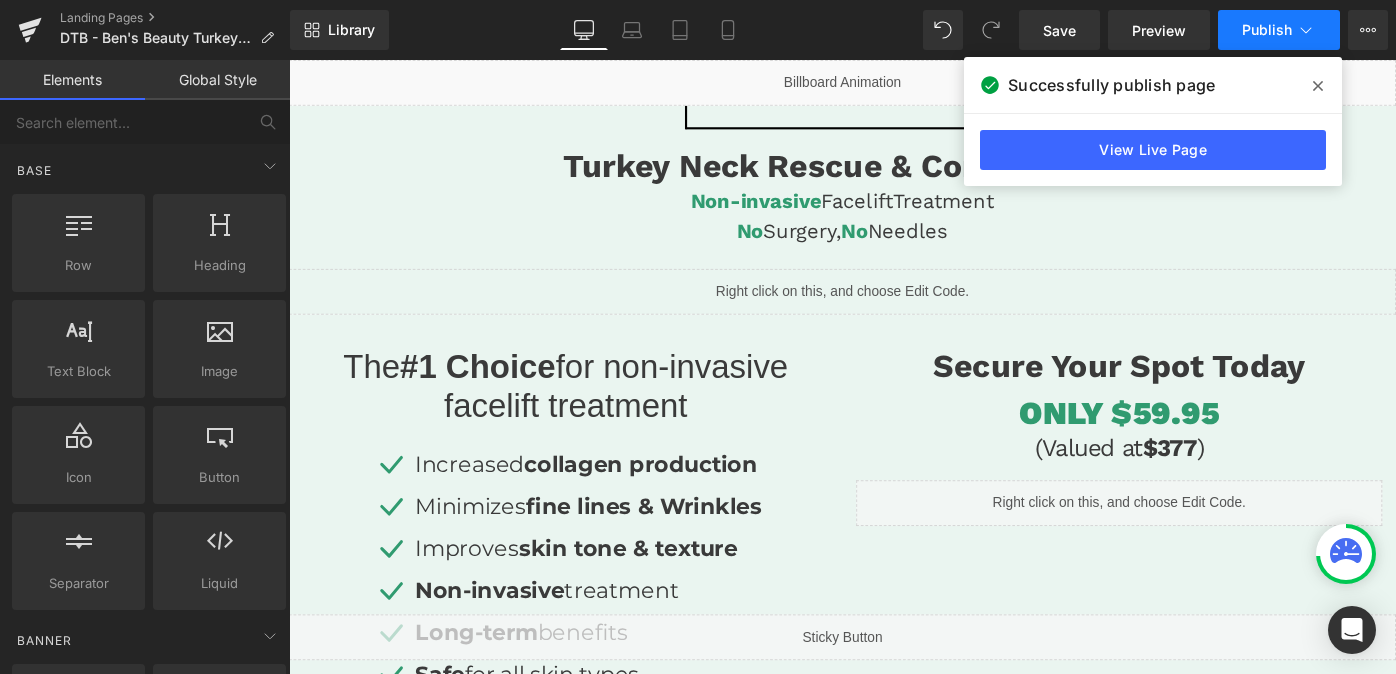 click on "Publish" at bounding box center [1279, 30] 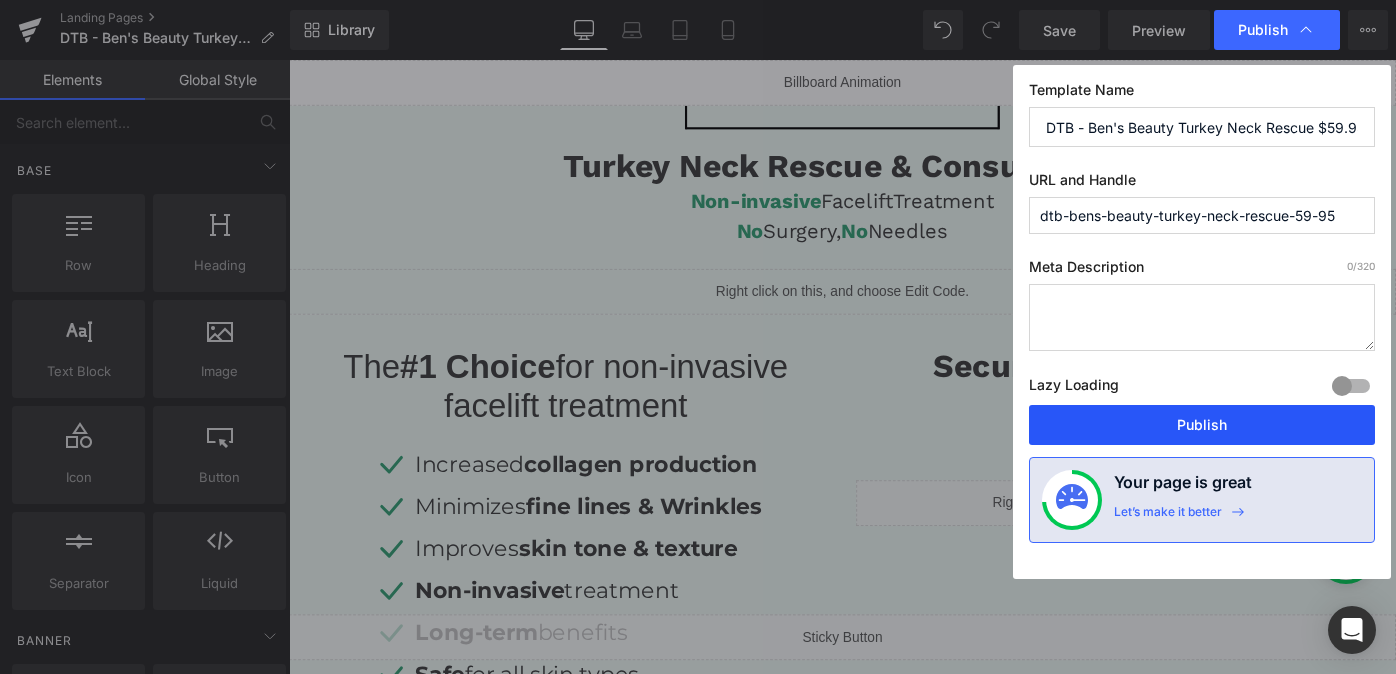 click on "Publish" at bounding box center [1202, 425] 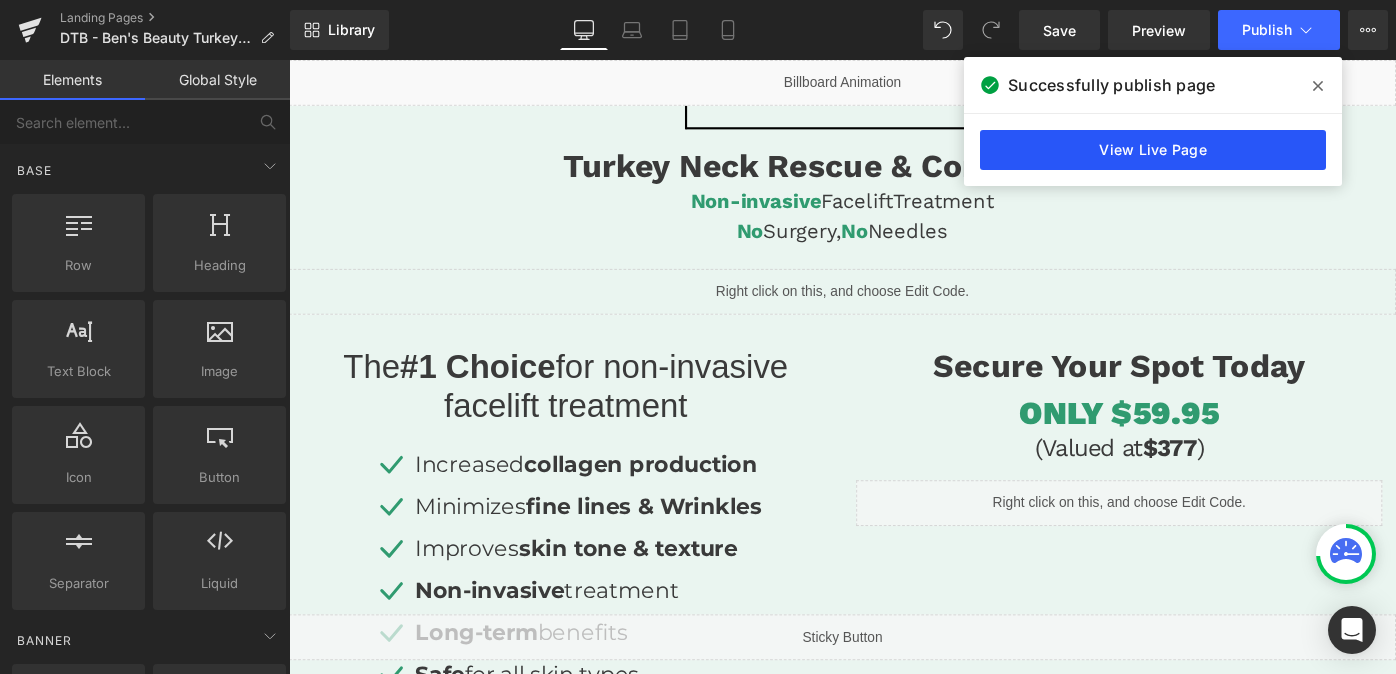 click on "View Live Page" at bounding box center [1153, 150] 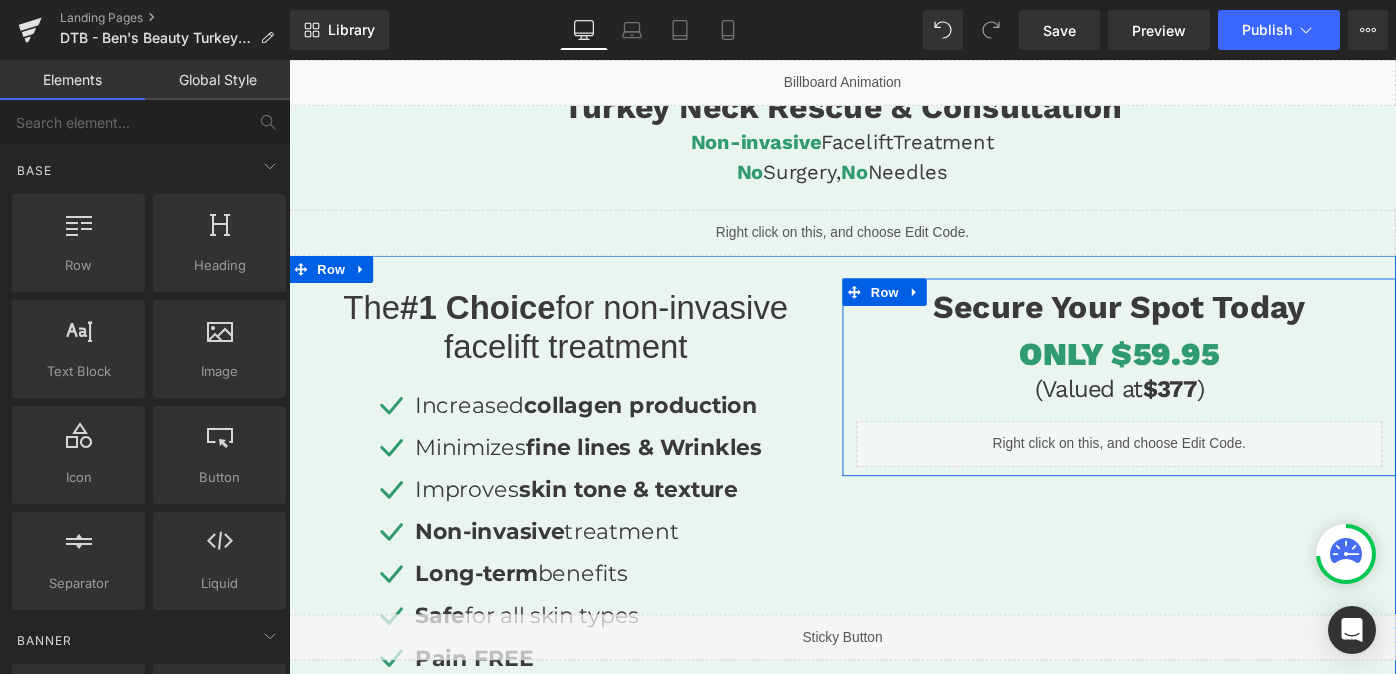 scroll, scrollTop: 264, scrollLeft: 0, axis: vertical 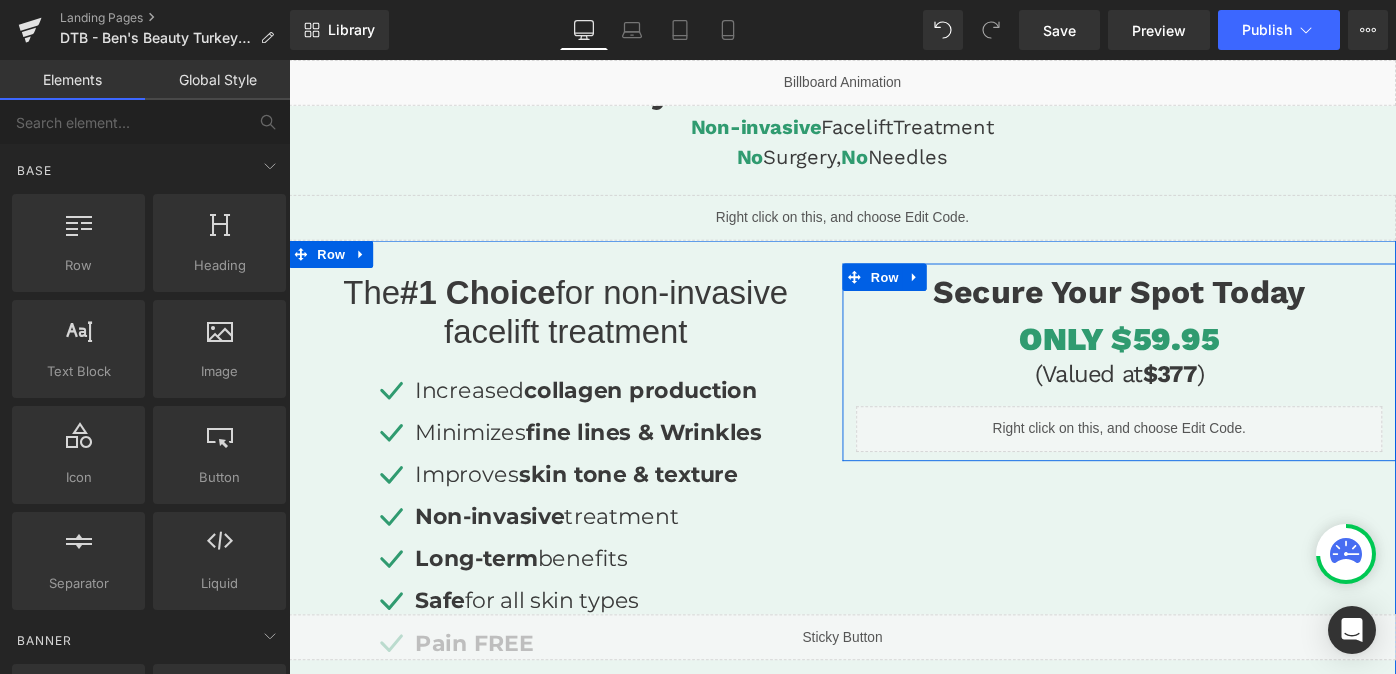 click on "Liquid" at bounding box center [1196, 464] 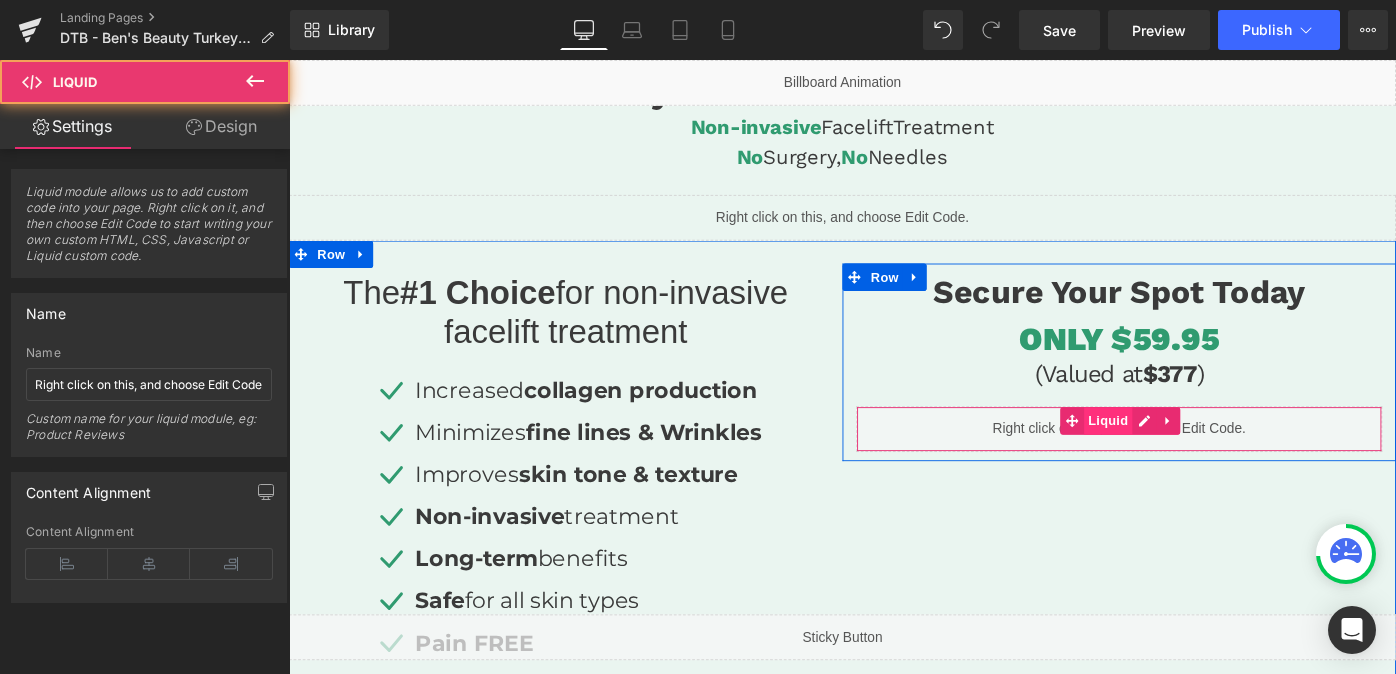 click on "Liquid" at bounding box center (1185, 455) 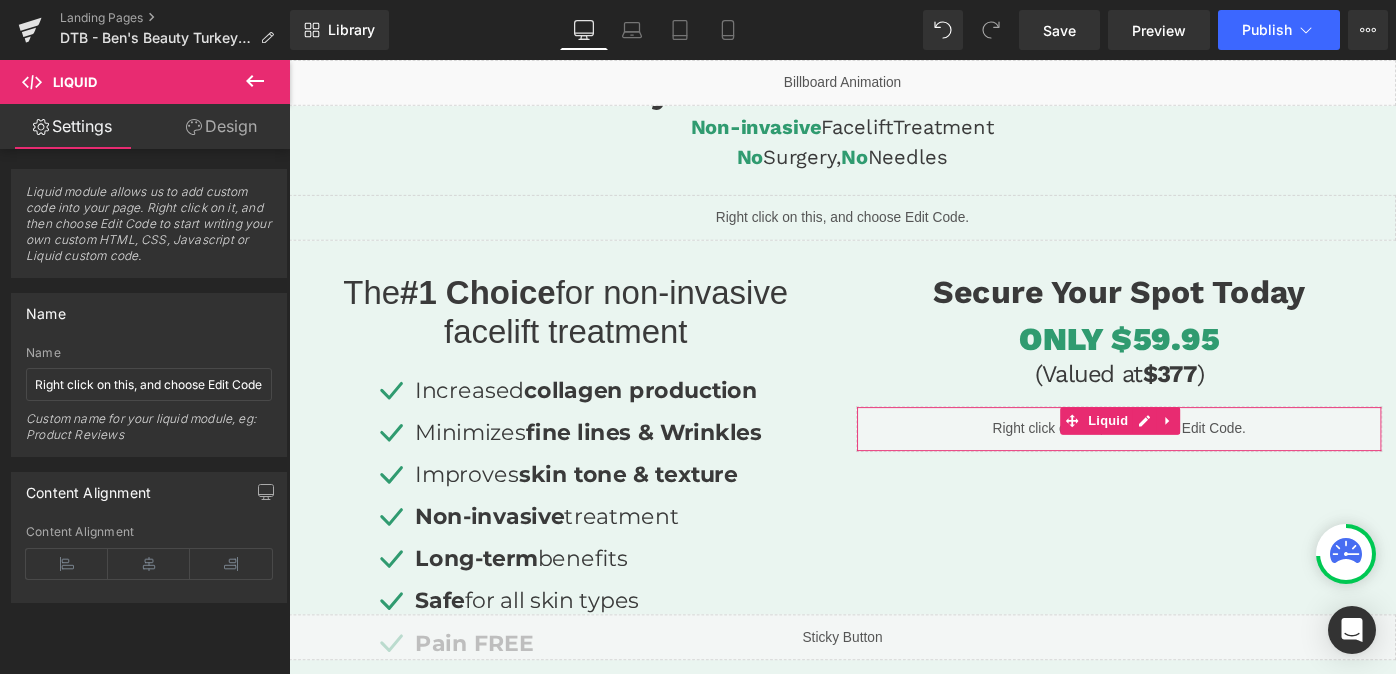 click 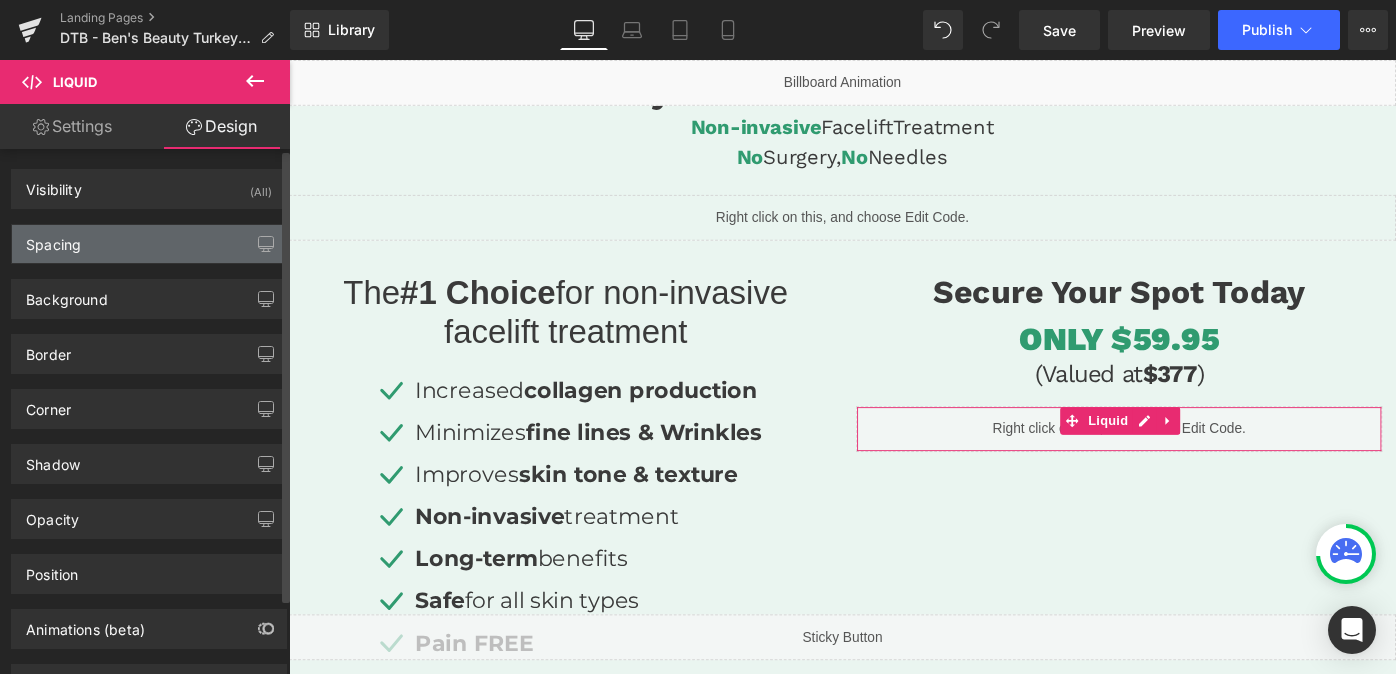 click on "Spacing" at bounding box center (149, 244) 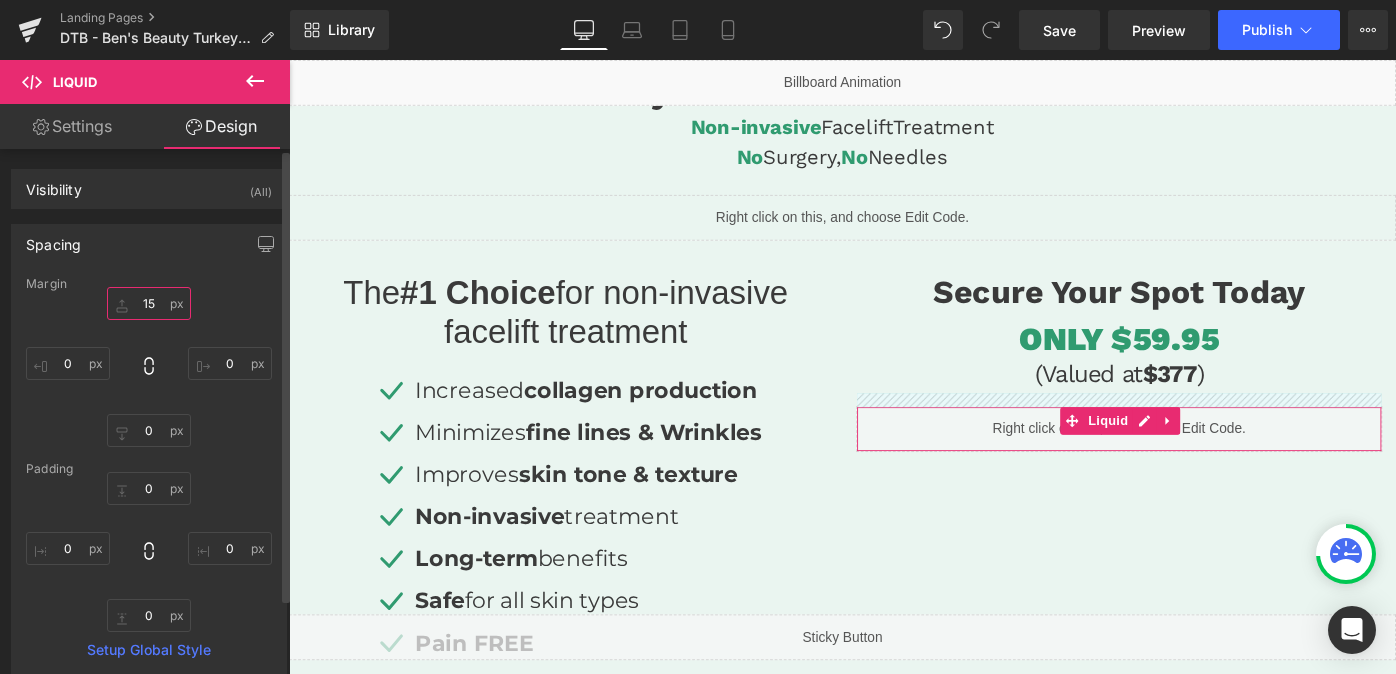 click on "15" at bounding box center (149, 303) 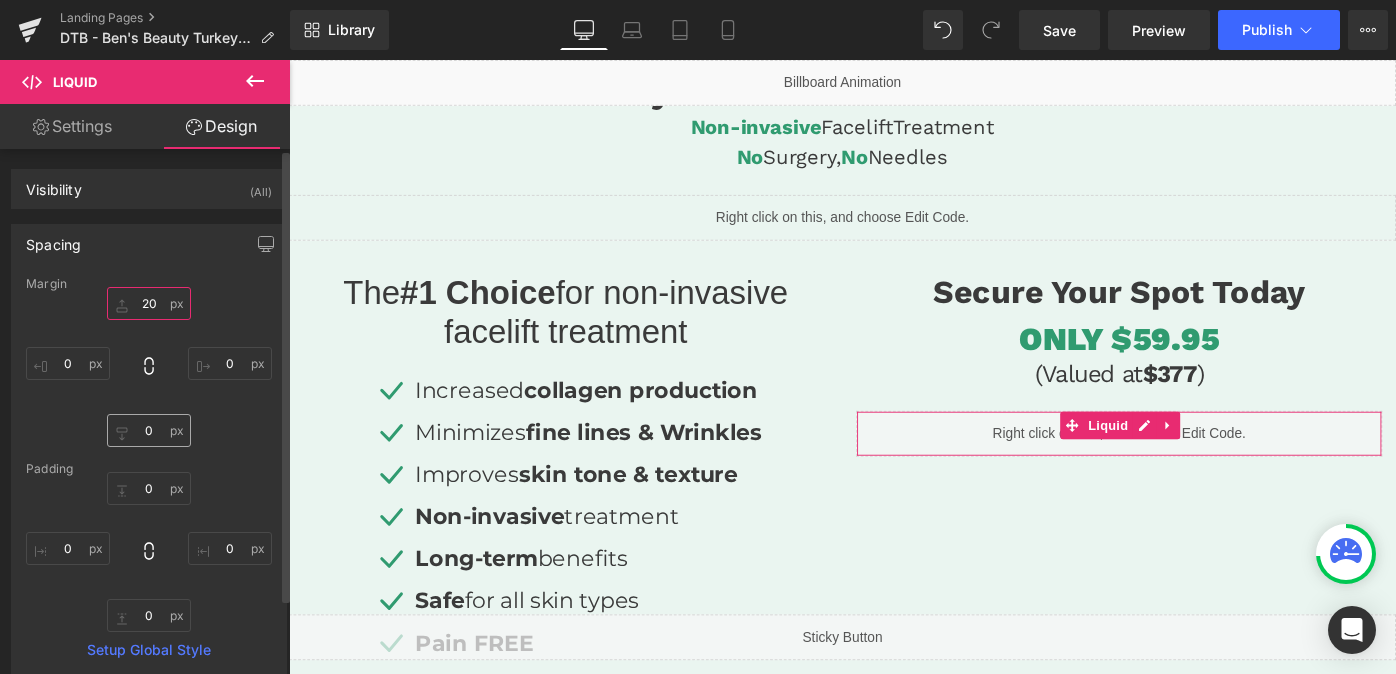 type on "20" 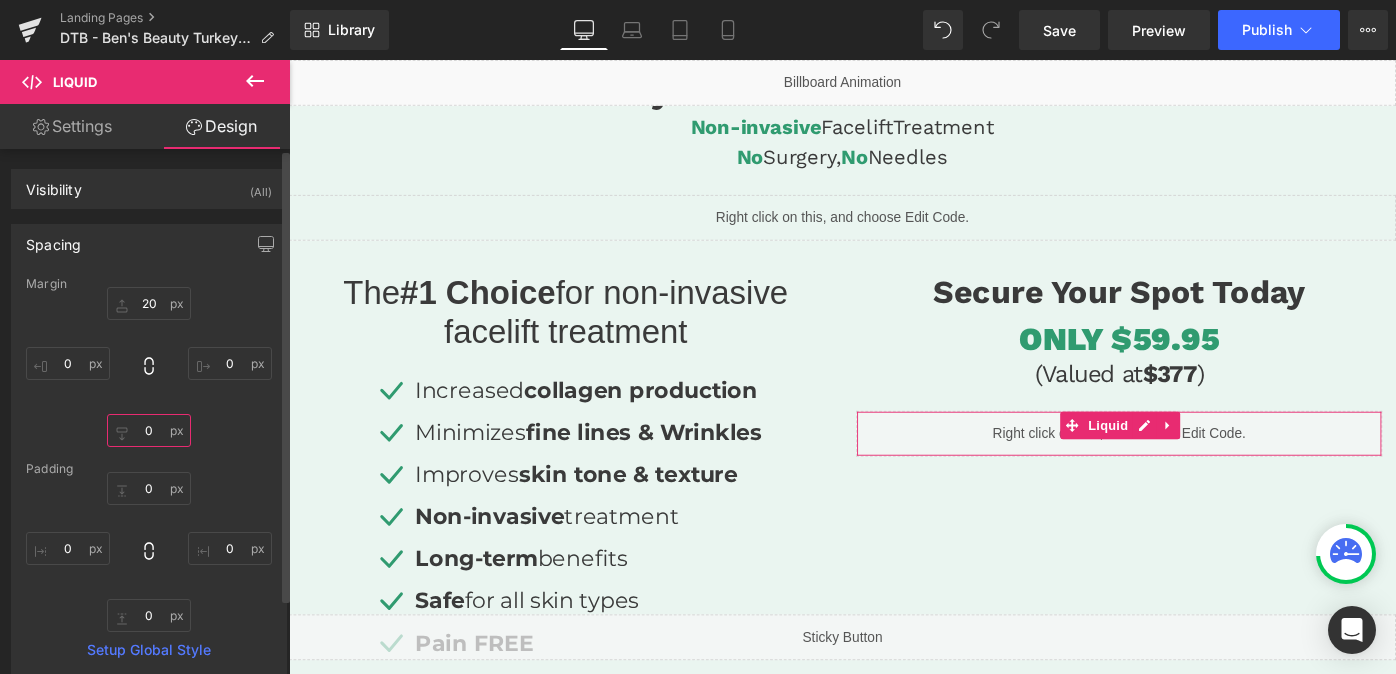 click on "0" at bounding box center (149, 430) 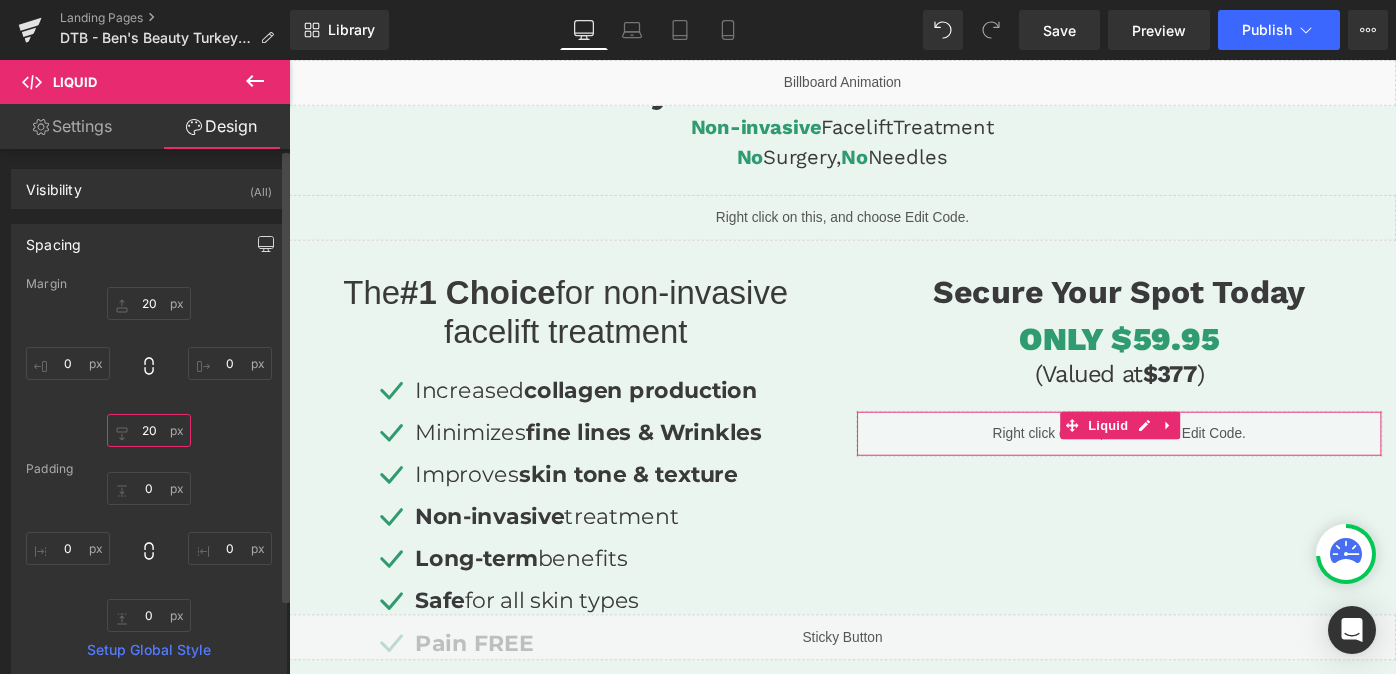 type on "20" 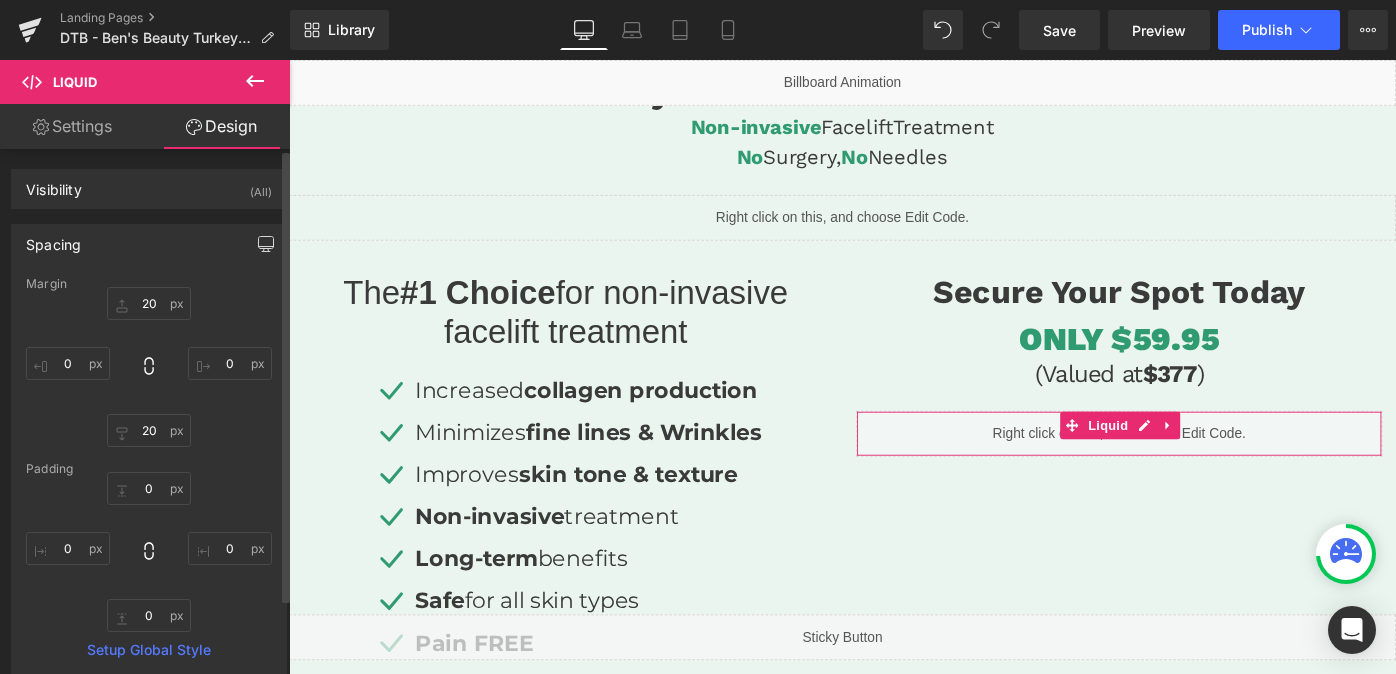 click 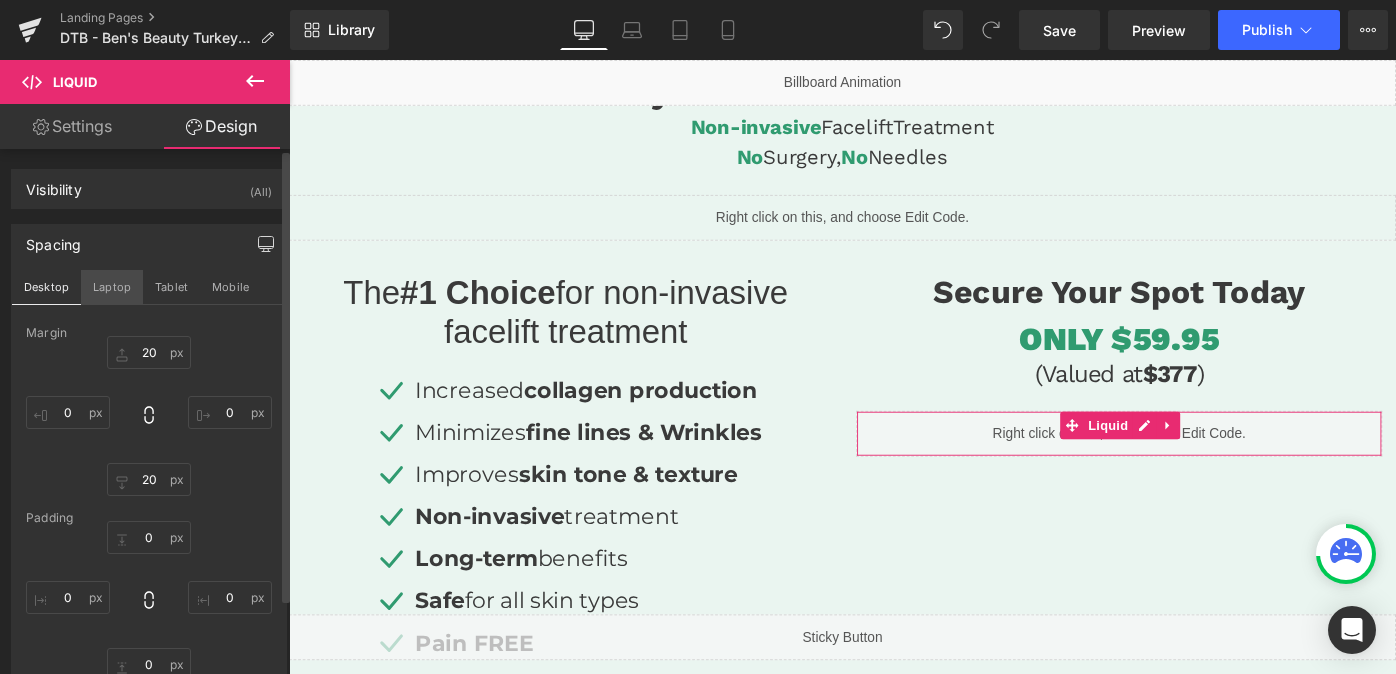 click on "Laptop" at bounding box center (112, 287) 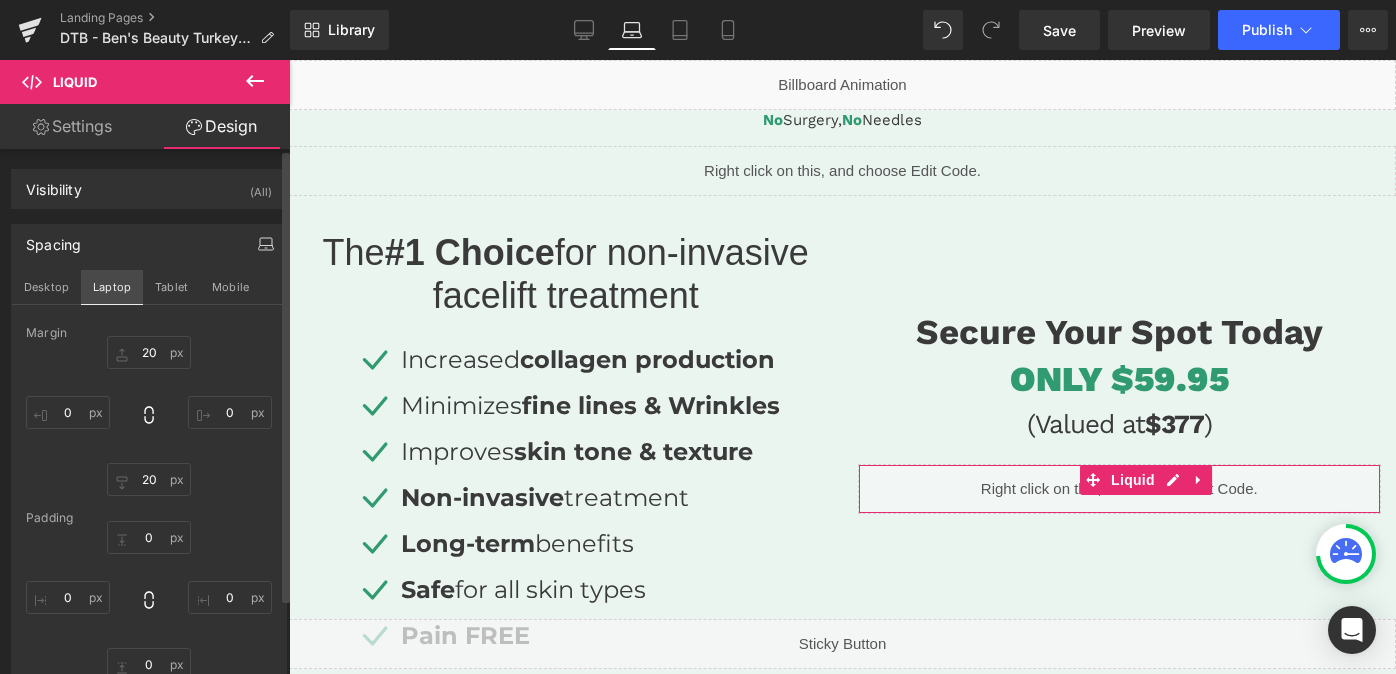 scroll, scrollTop: 284, scrollLeft: 0, axis: vertical 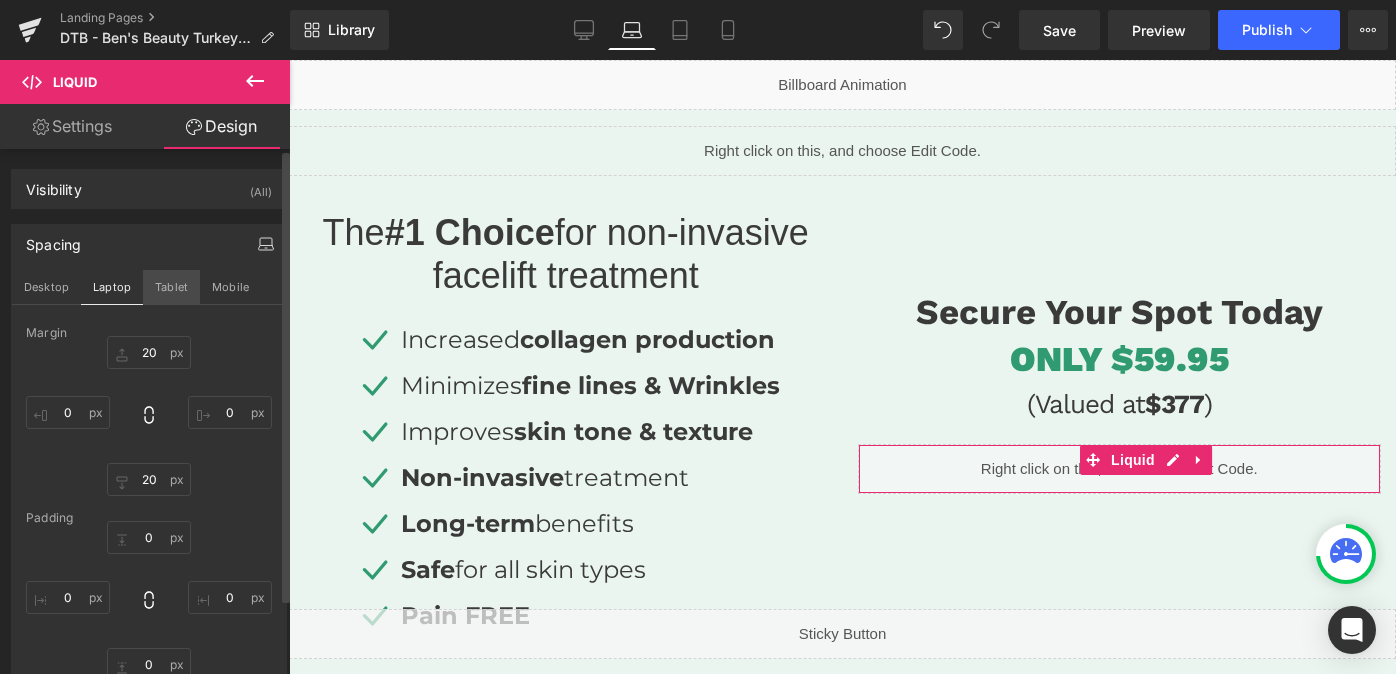 click on "Tablet" at bounding box center [171, 287] 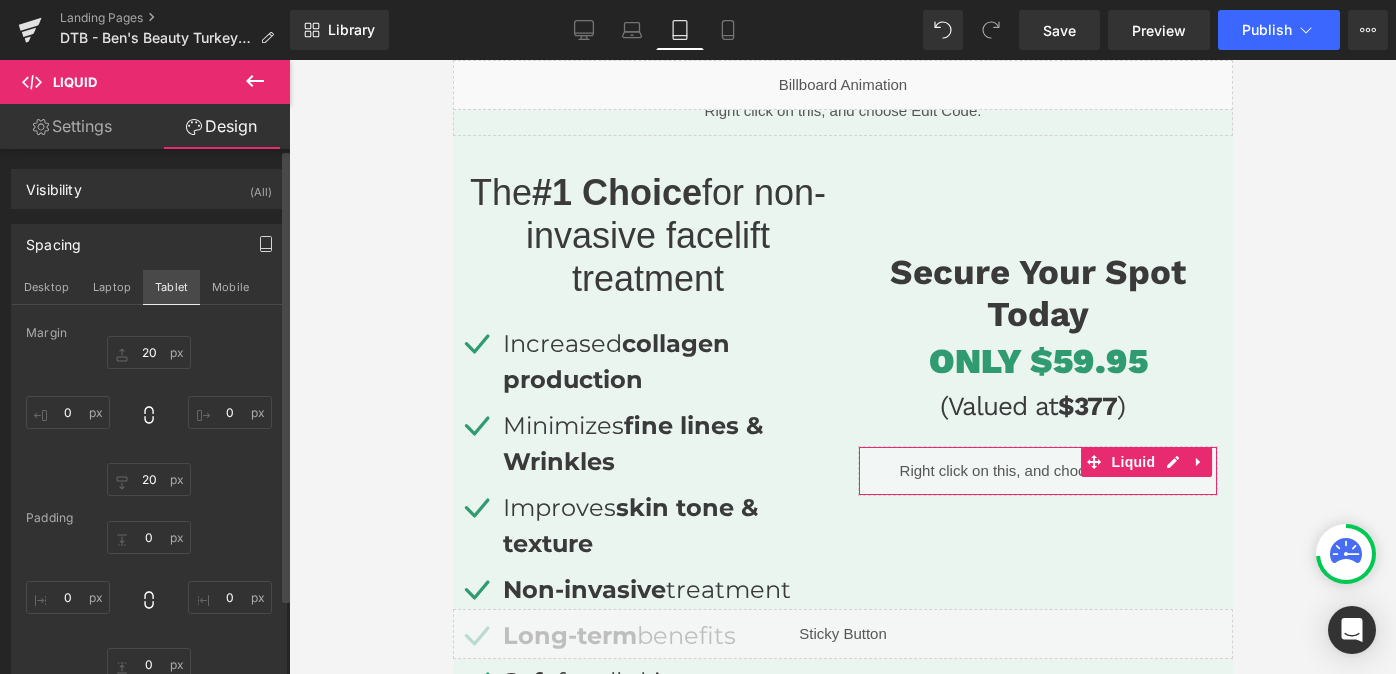 scroll, scrollTop: 336, scrollLeft: 0, axis: vertical 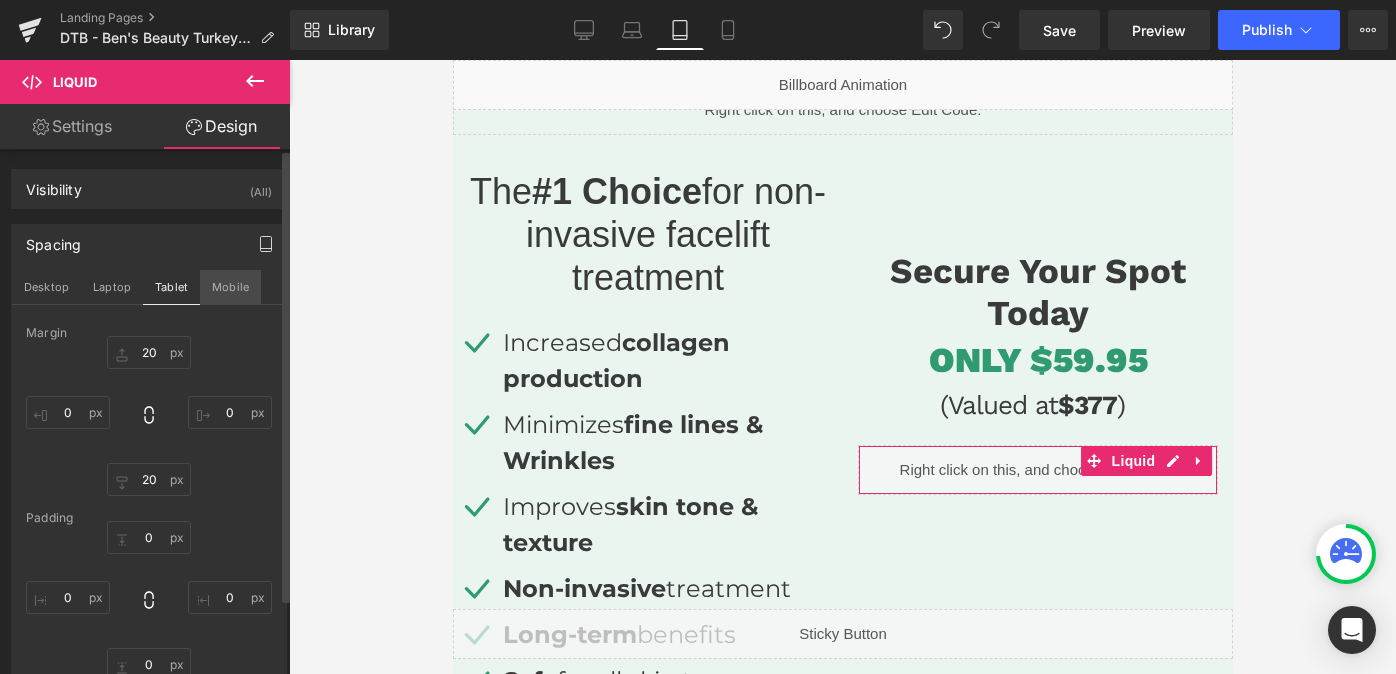 click on "Mobile" at bounding box center (230, 287) 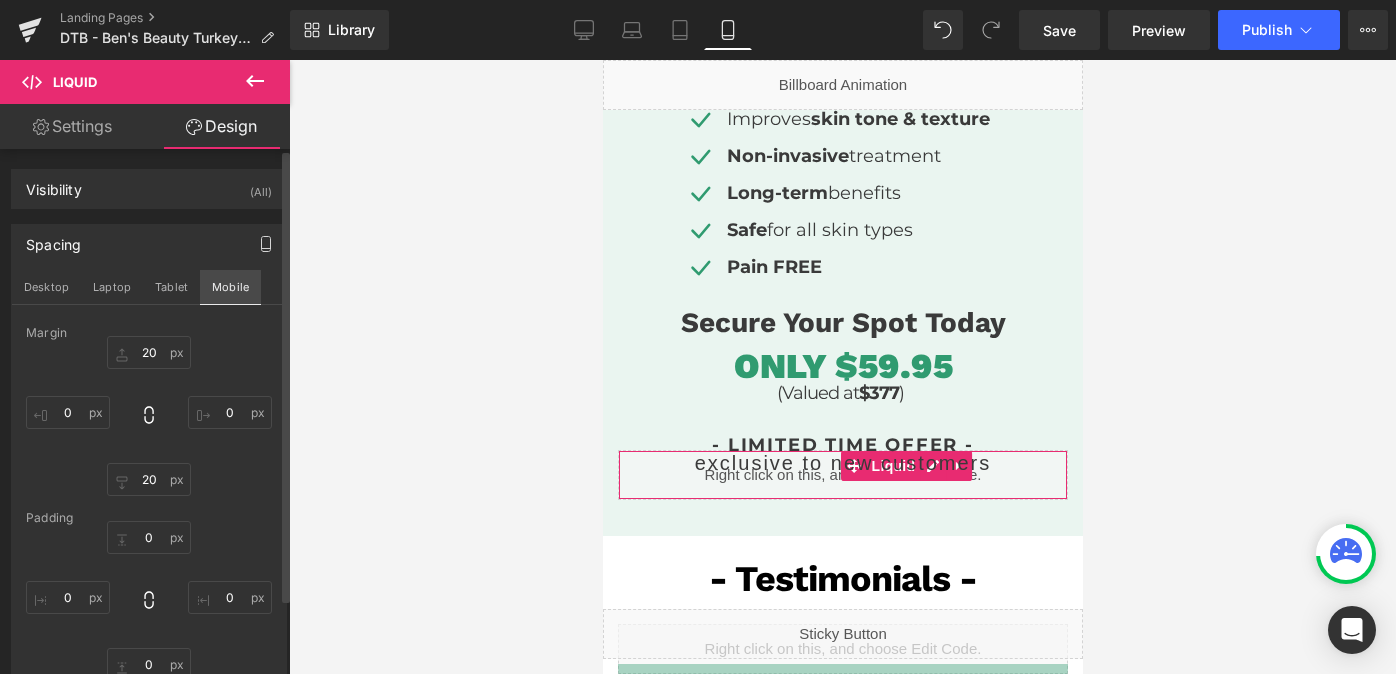 scroll, scrollTop: 588, scrollLeft: 0, axis: vertical 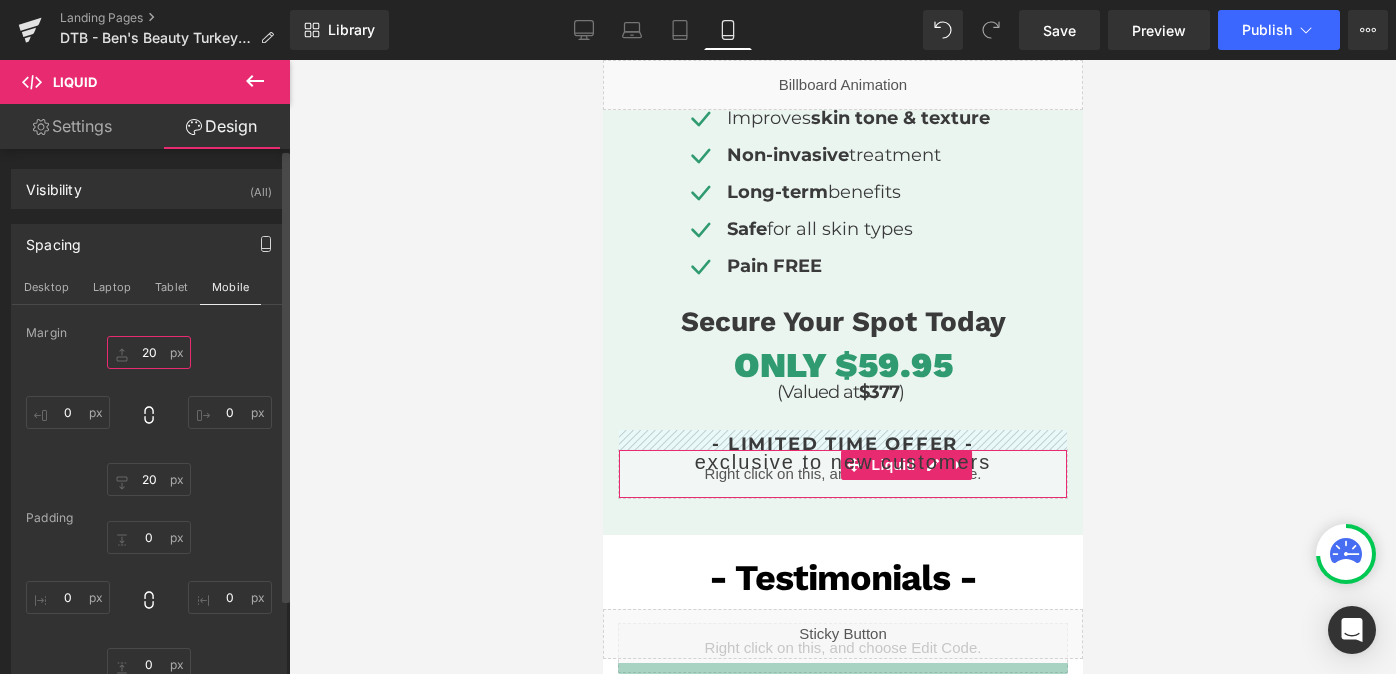 click on "20" at bounding box center [149, 352] 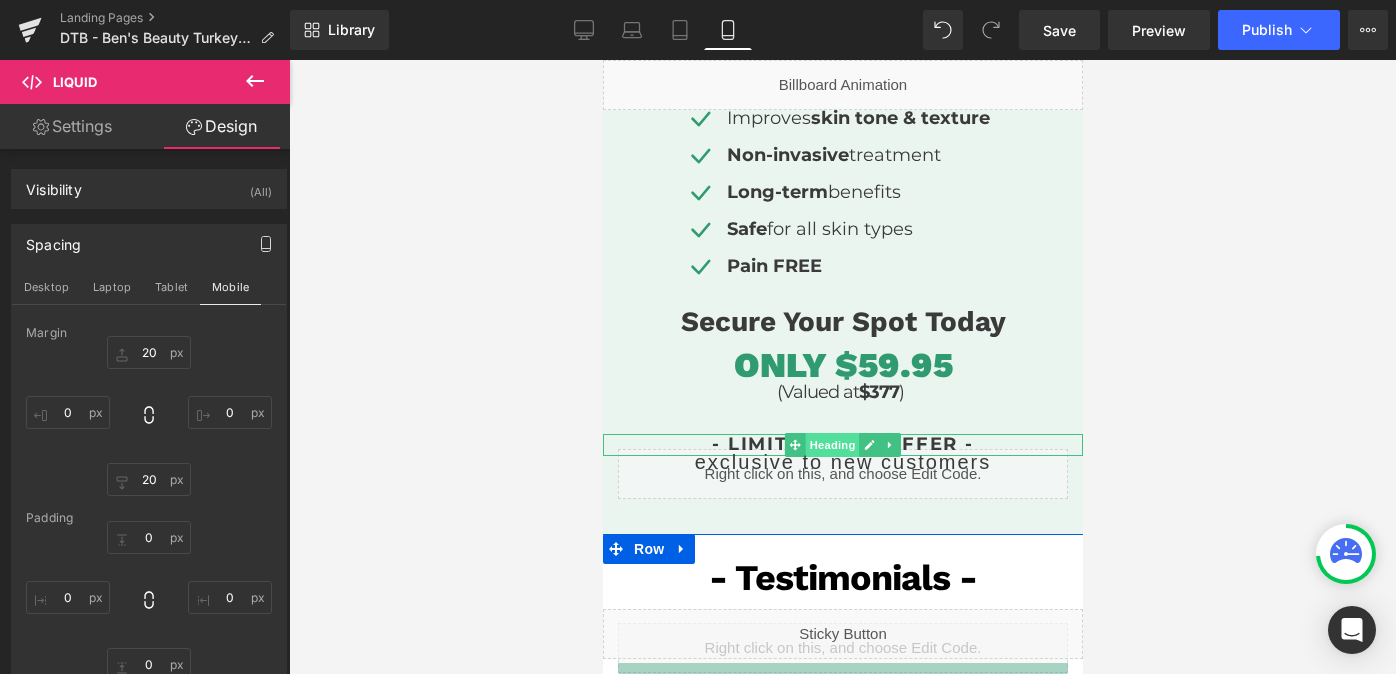 click on "Heading" at bounding box center [832, 445] 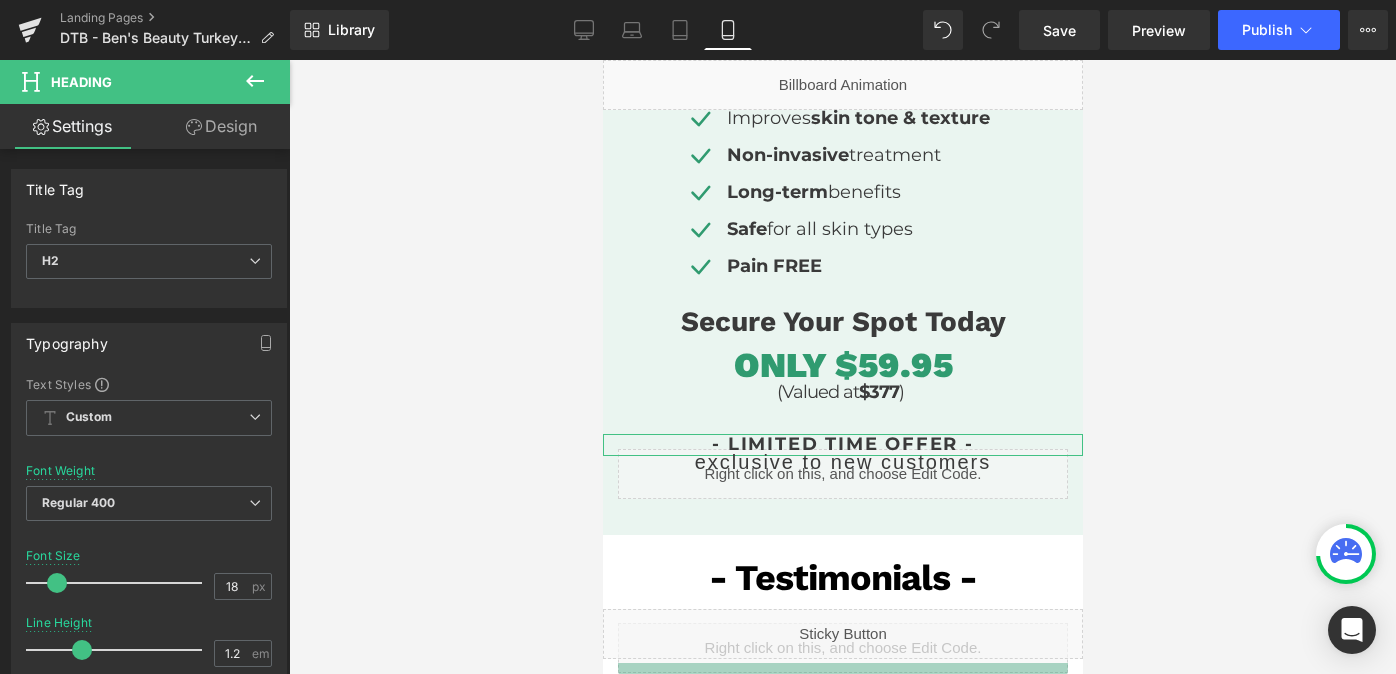 click on "Design" at bounding box center [221, 126] 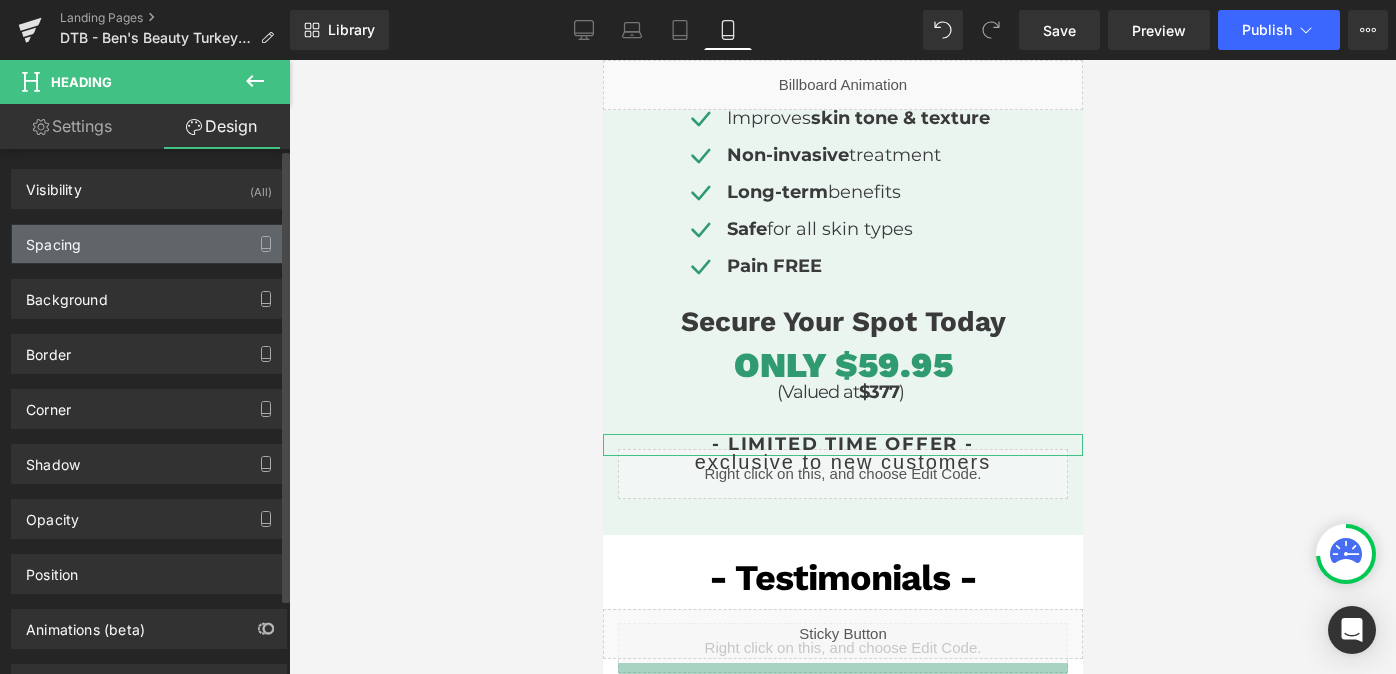 click on "Spacing" at bounding box center (149, 244) 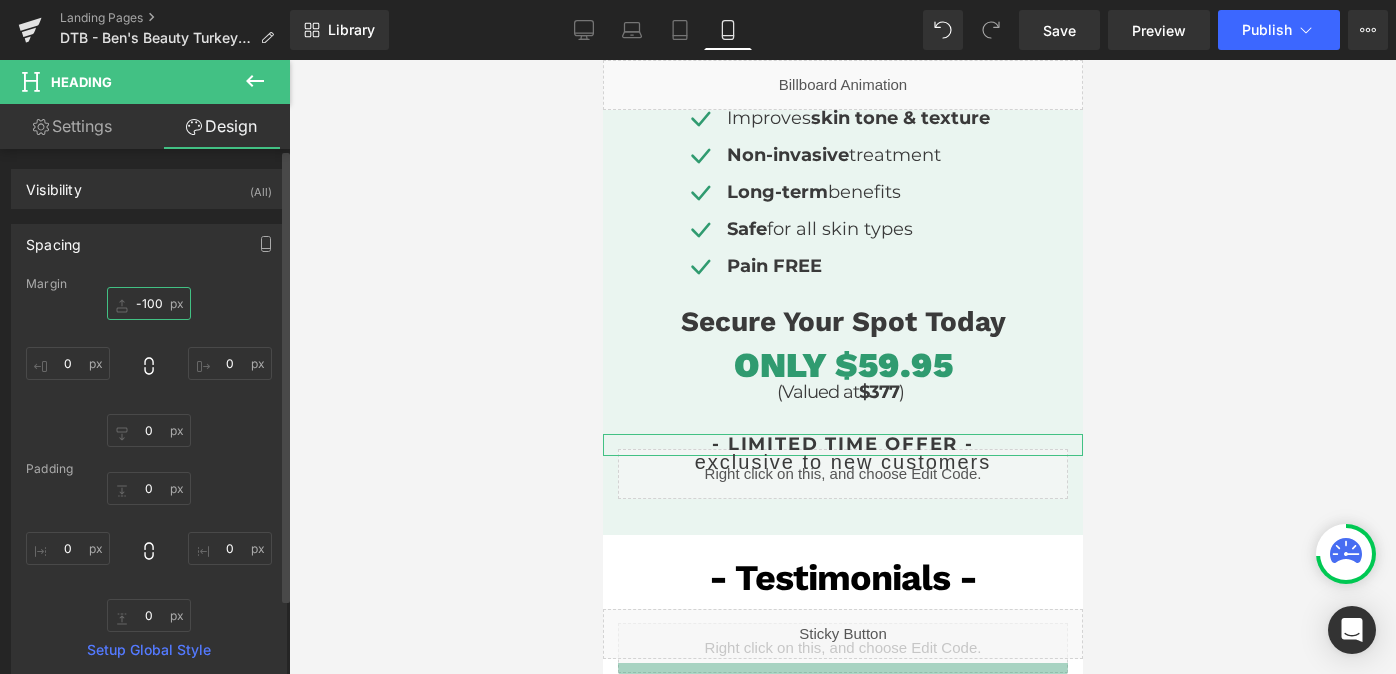 click on "-100" at bounding box center [149, 303] 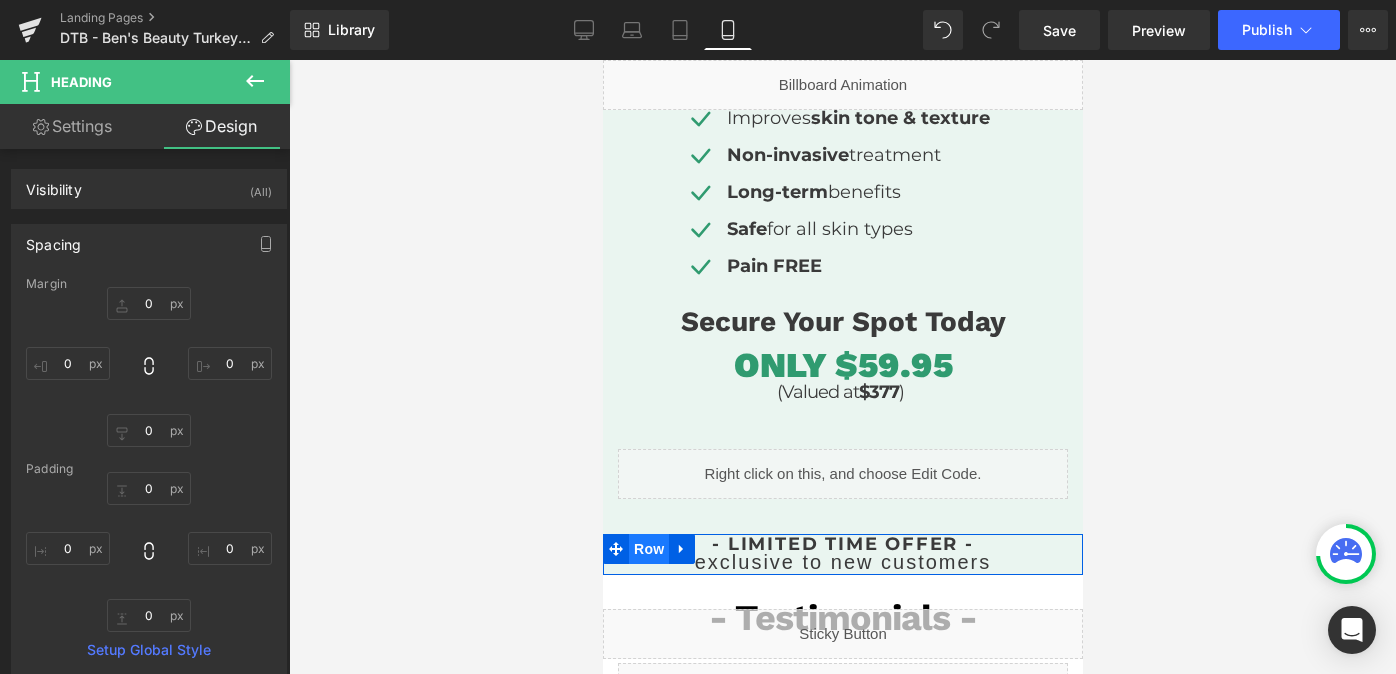 click on "Row" at bounding box center (648, 549) 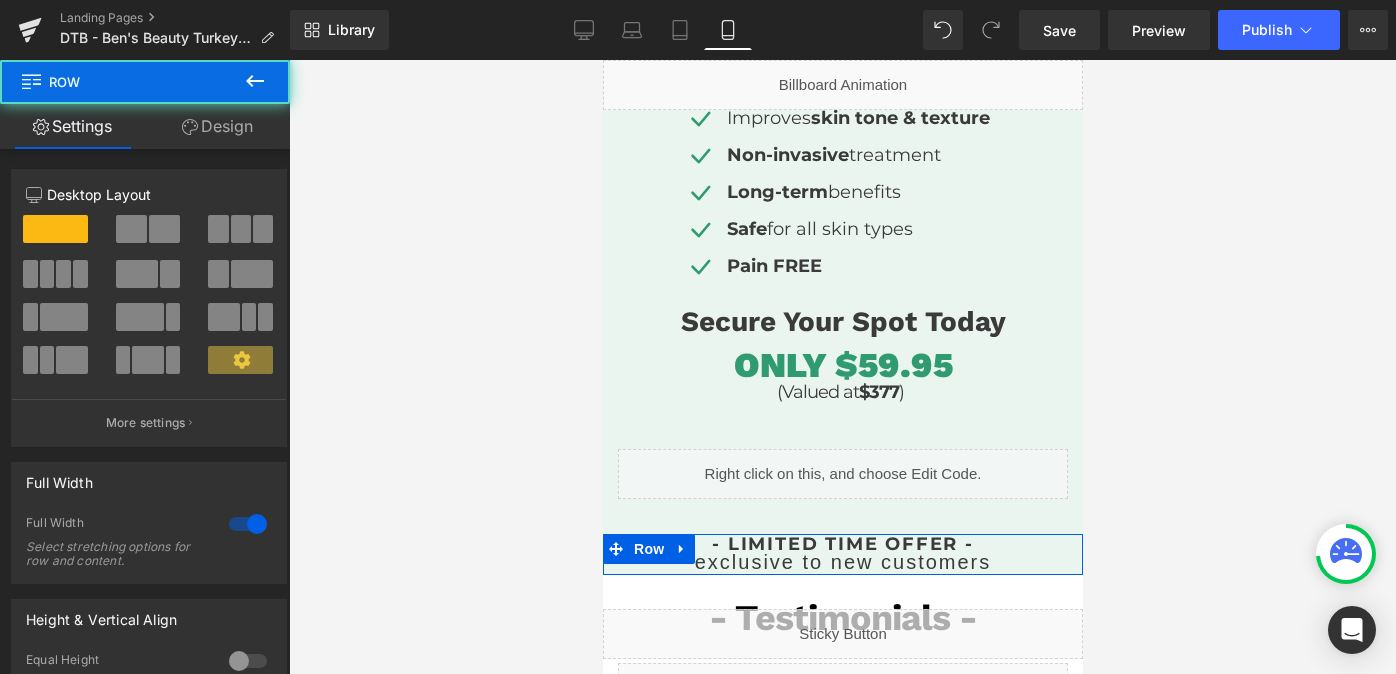 click on "Design" at bounding box center [217, 126] 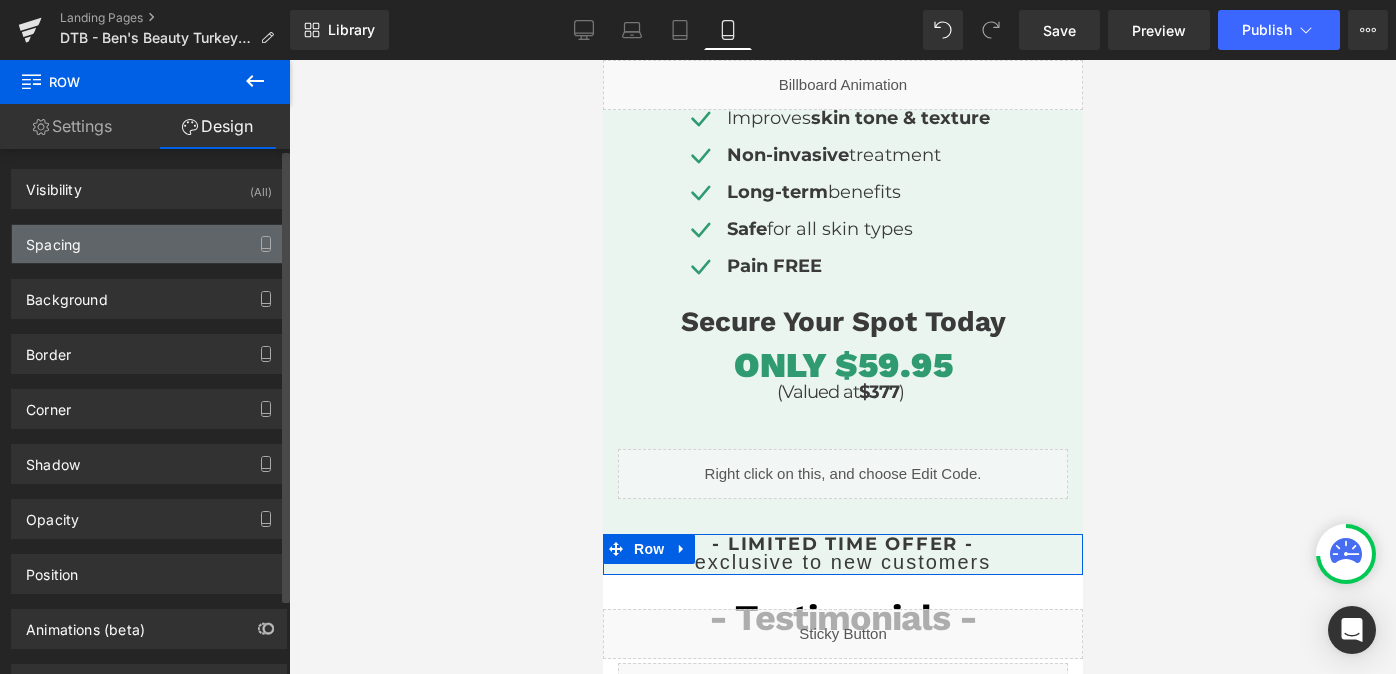 click on "Spacing" at bounding box center [149, 244] 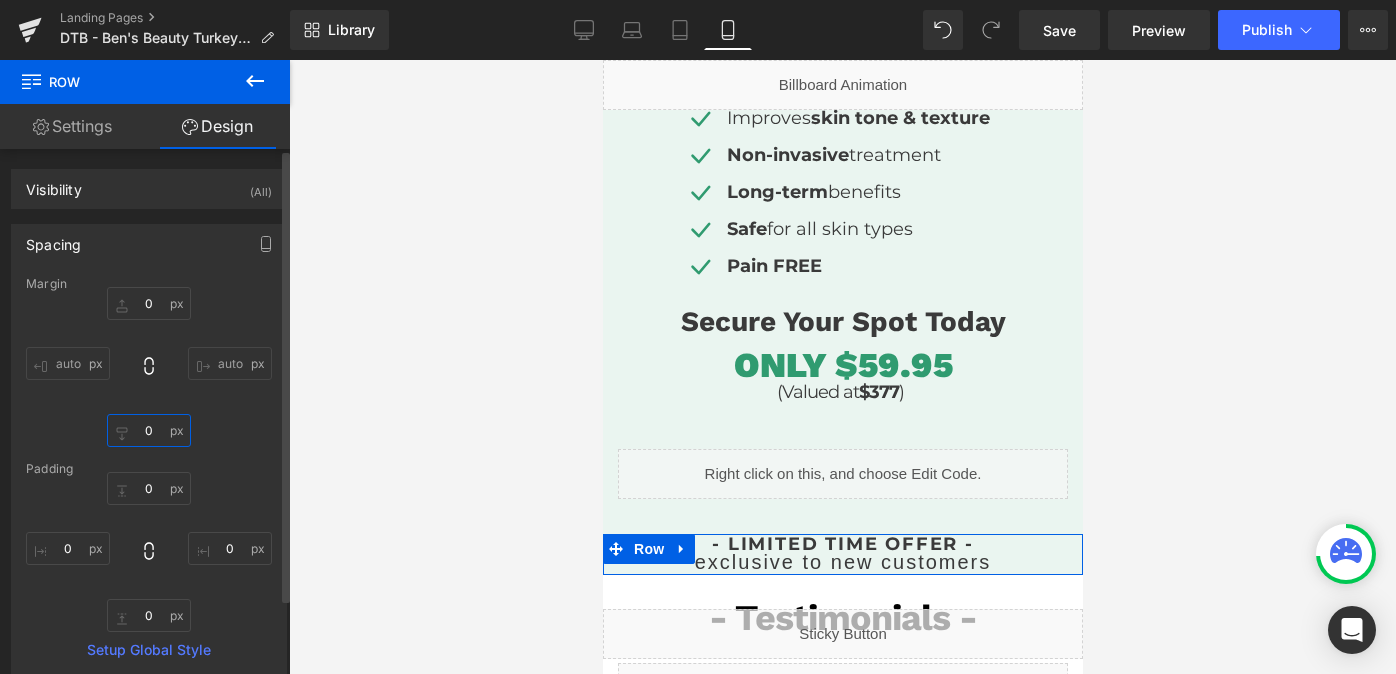 click at bounding box center [149, 430] 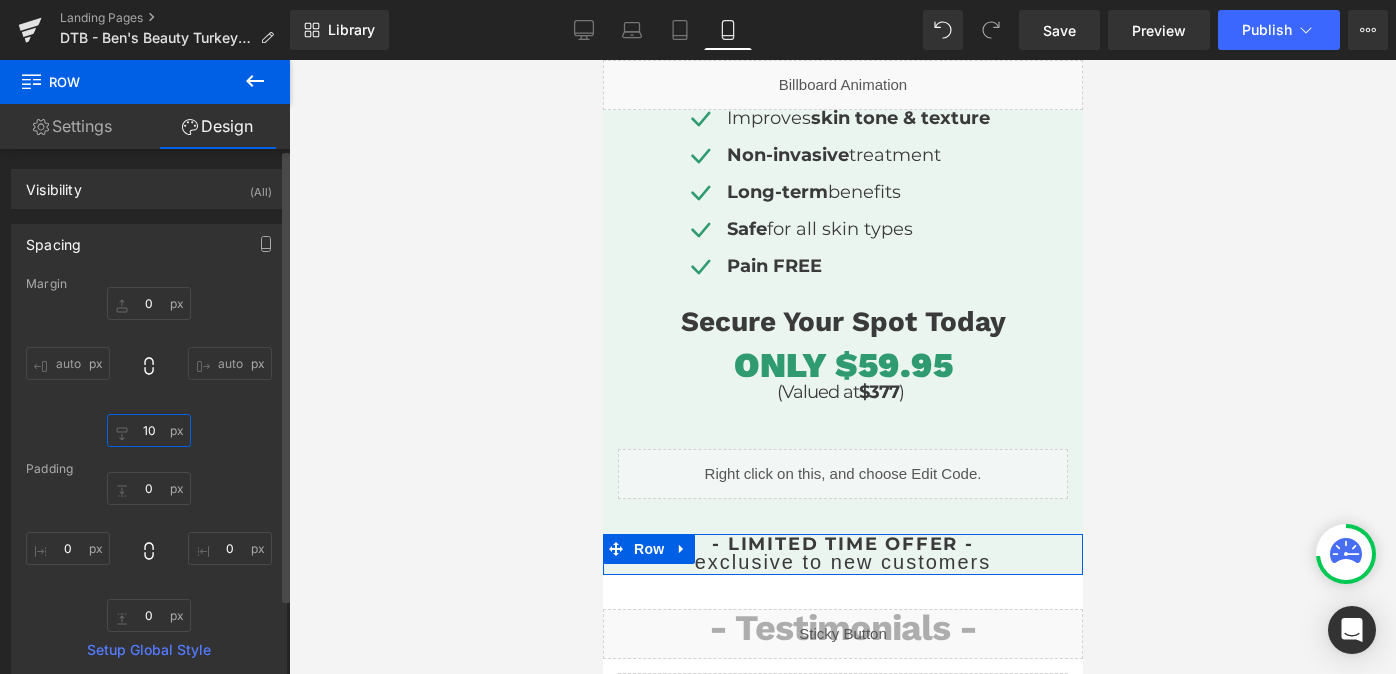 type on "1" 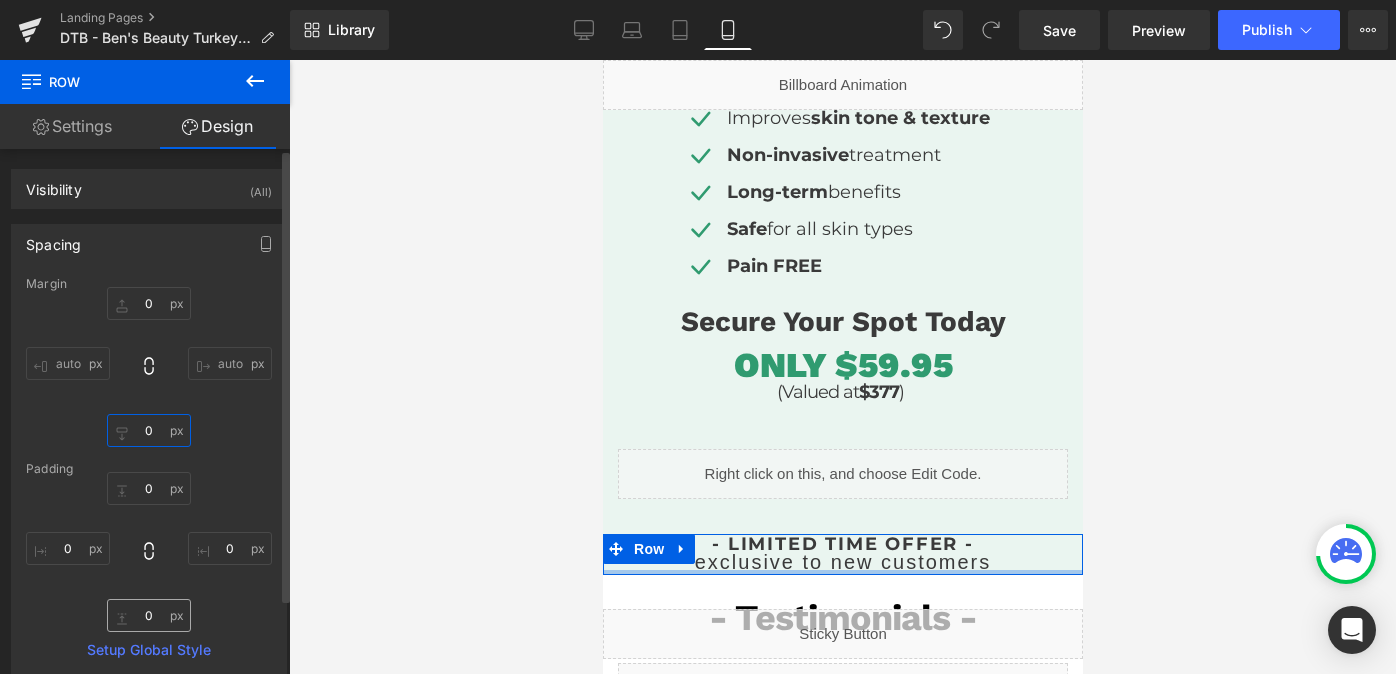 type 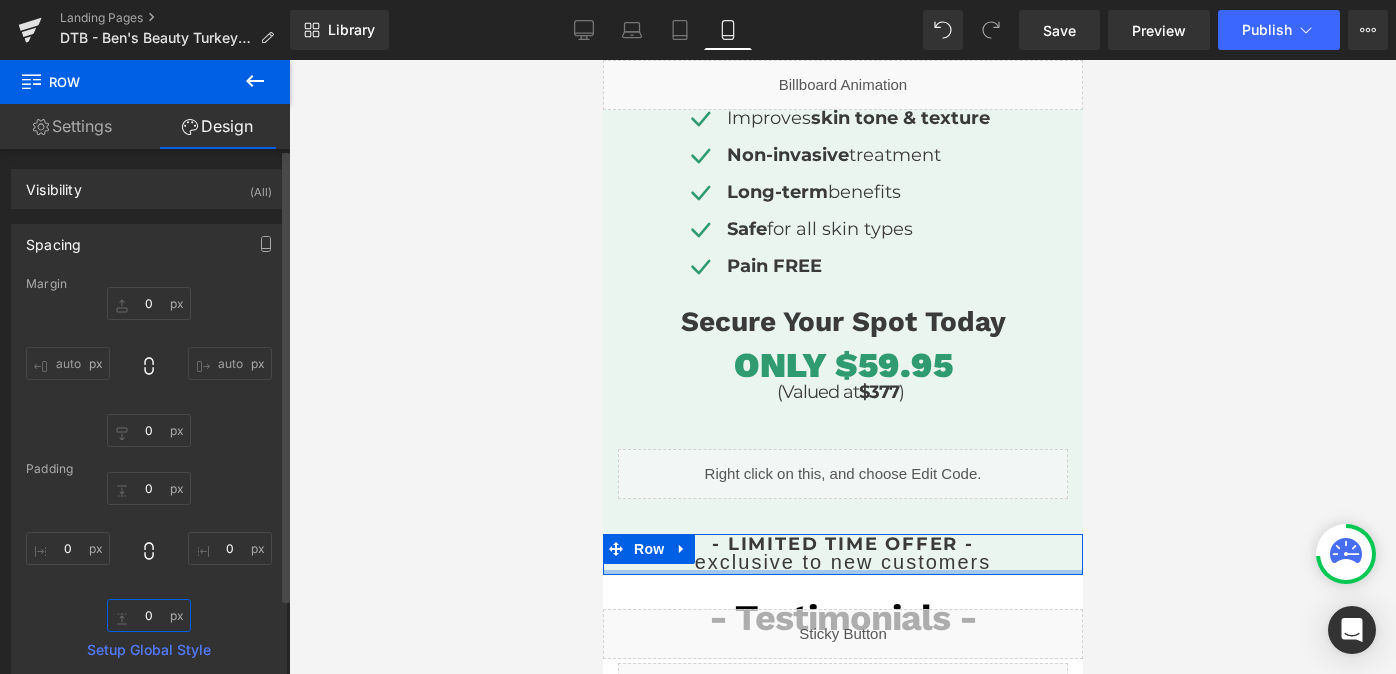 click at bounding box center (149, 615) 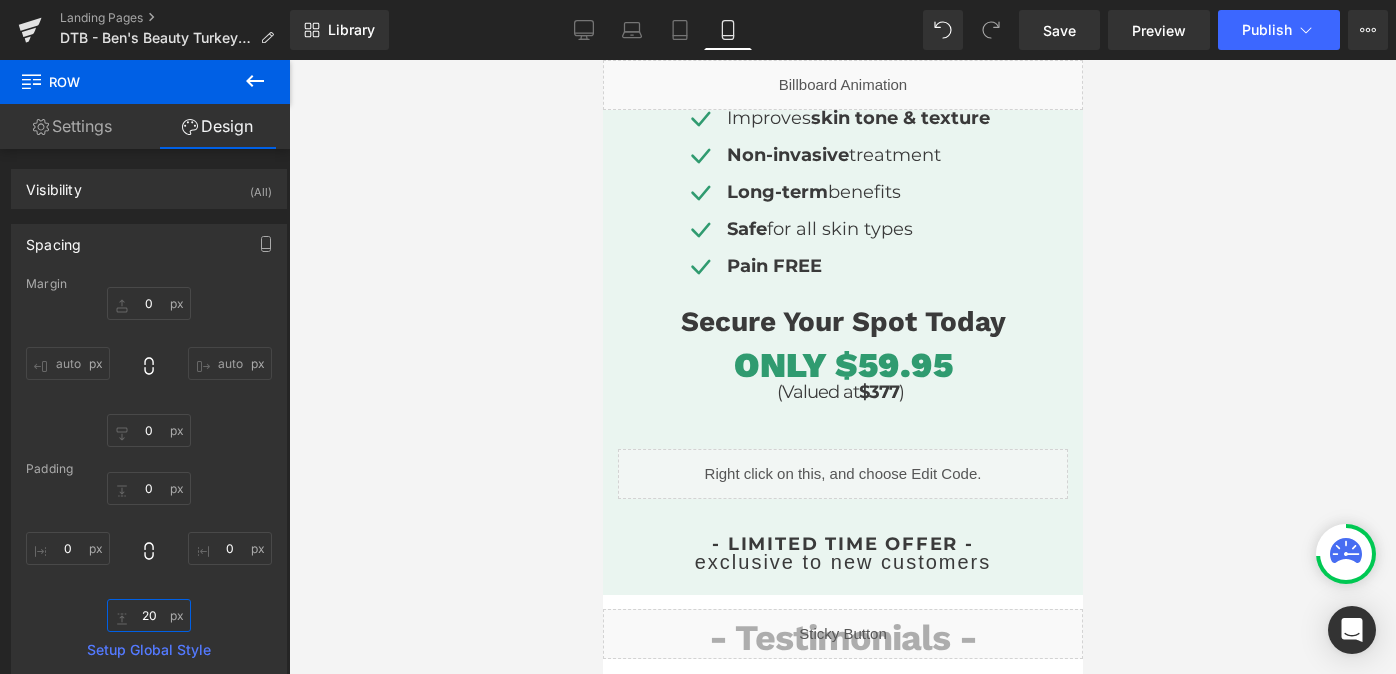 type on "20" 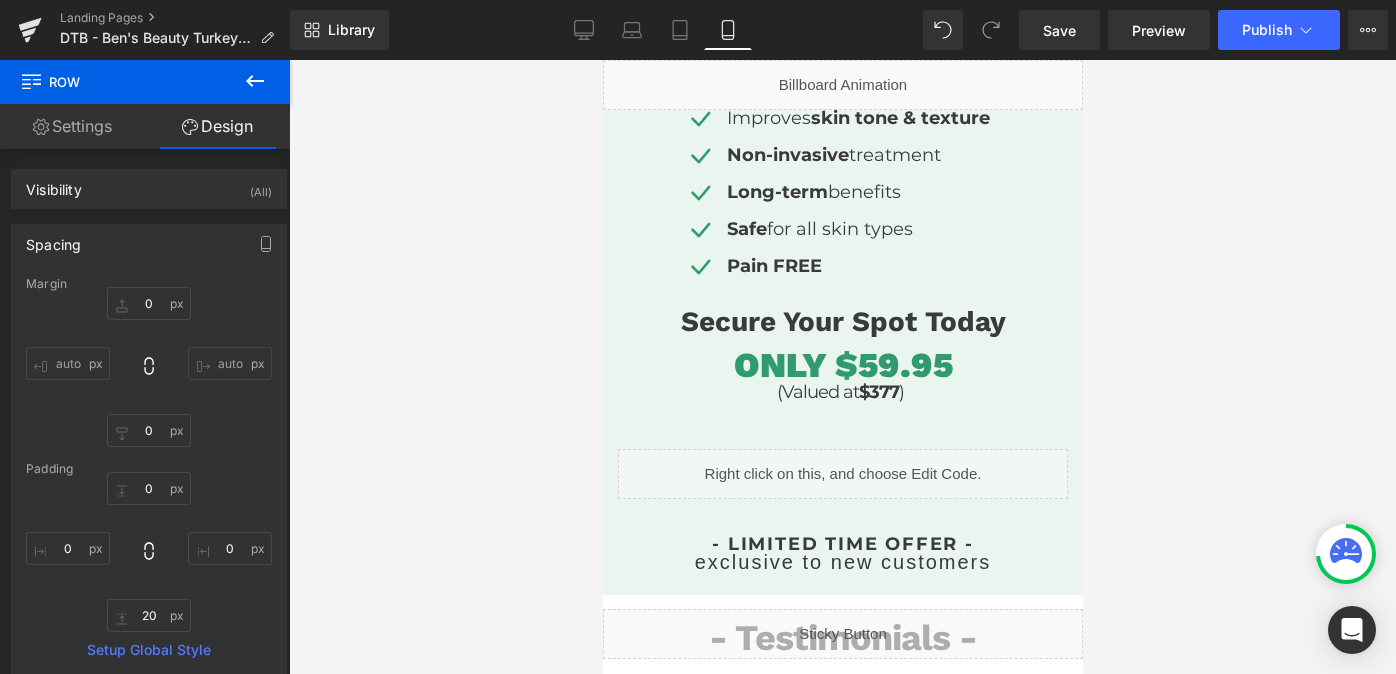 click on "Library Mobile Desktop Laptop Tablet Mobile Save Preview Publish Scheduled View Live Page View with current Template Save Template to Library Schedule Publish  Optimize  Publish Settings Shortcuts  Your page can’t be published   You've reached the maximum number of published pages on your plan  (0/0).  You need to upgrade your plan or unpublish all your pages to get 1 publish slot.   Unpublish pages   Upgrade plan" at bounding box center [843, 30] 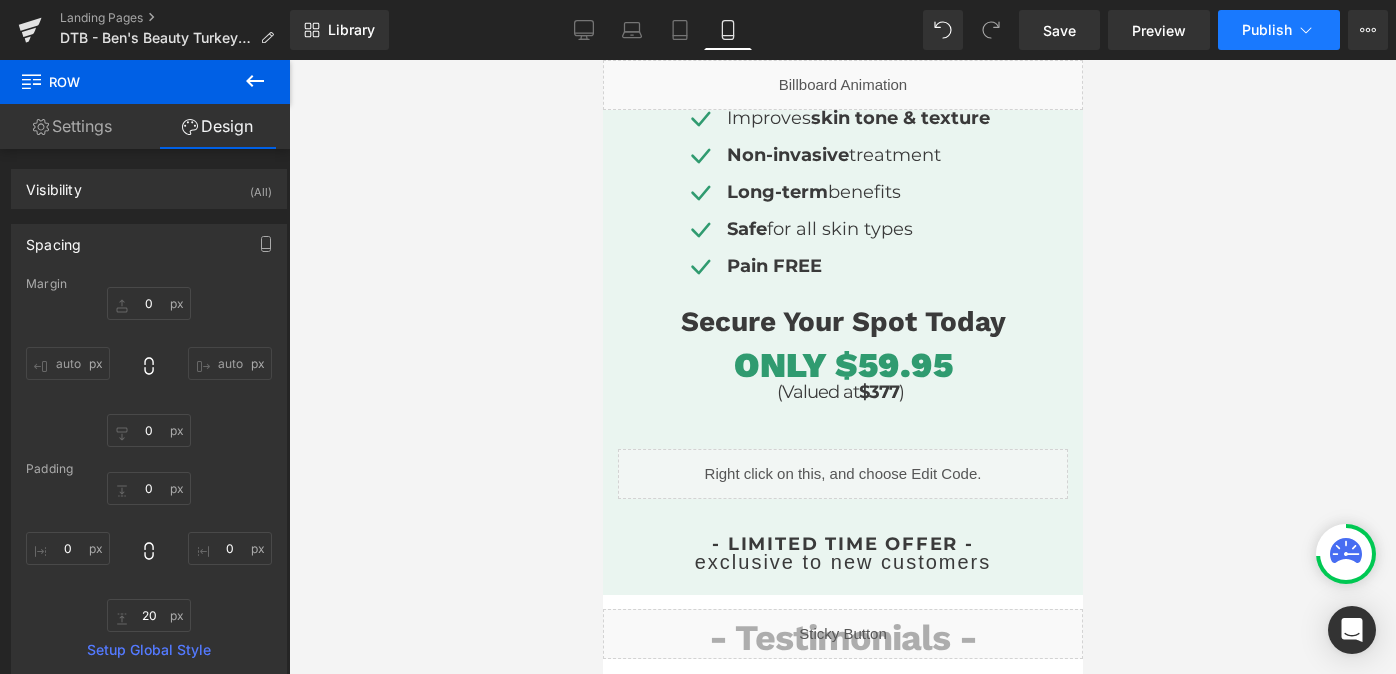 click on "Publish" at bounding box center (1279, 30) 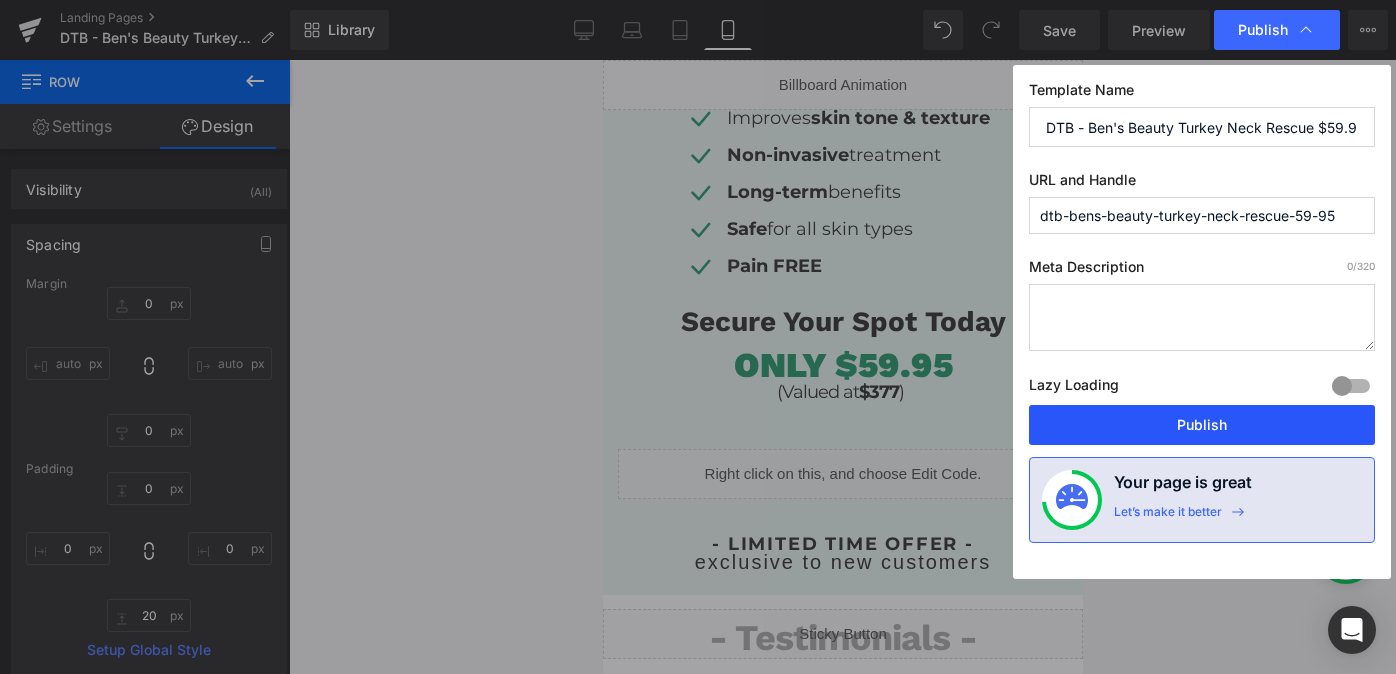 click on "Publish" at bounding box center (1202, 425) 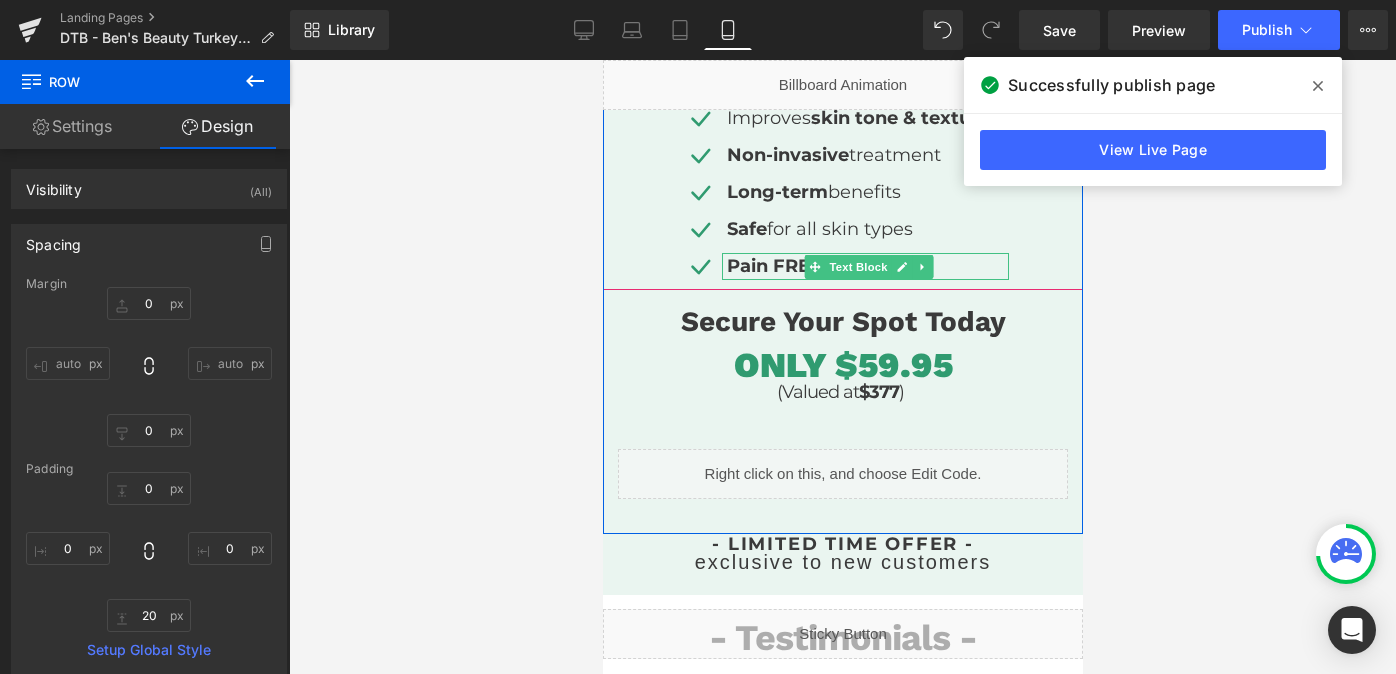 scroll, scrollTop: 0, scrollLeft: 0, axis: both 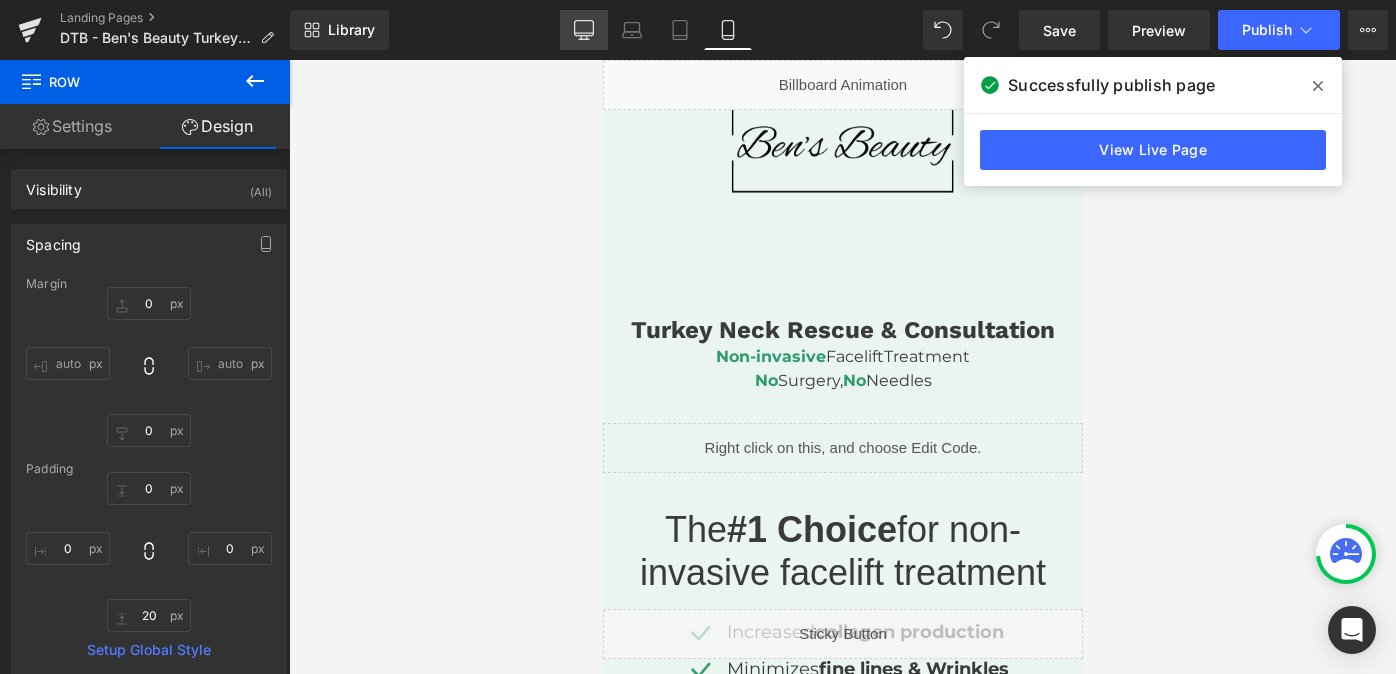 click on "Desktop" at bounding box center [584, 30] 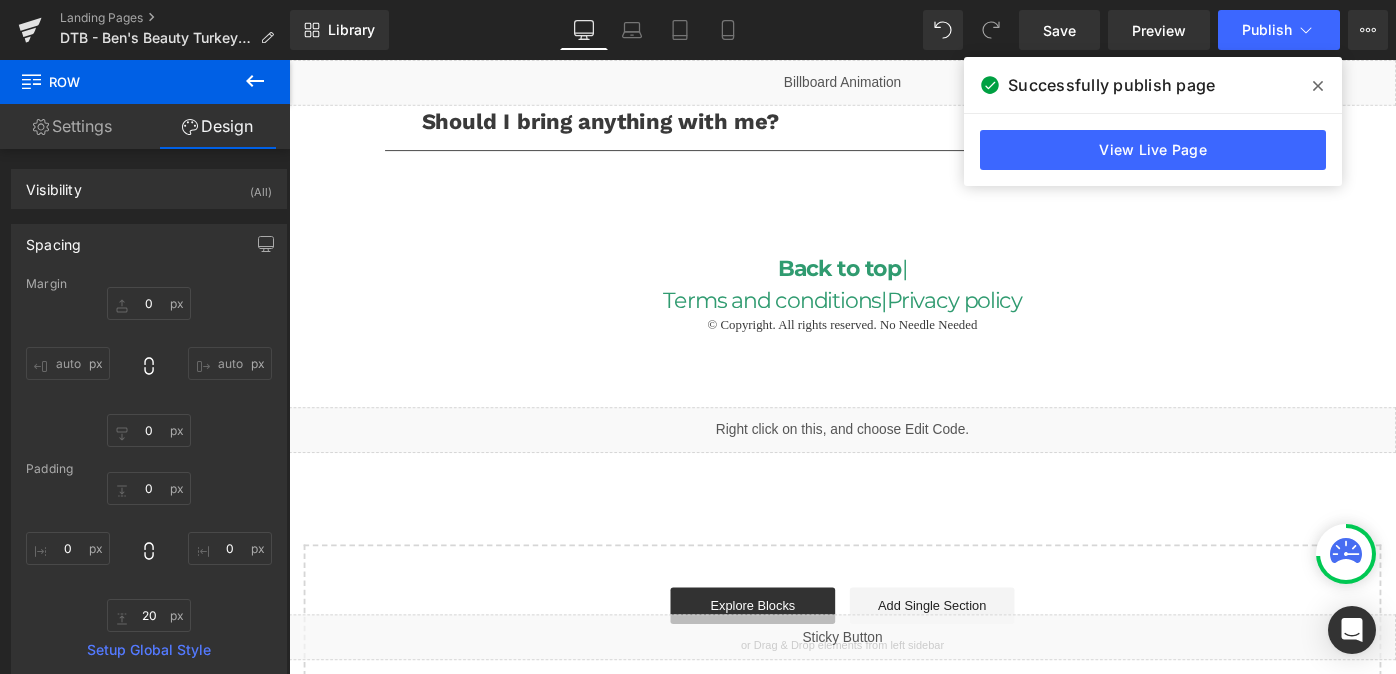 scroll, scrollTop: 4642, scrollLeft: 0, axis: vertical 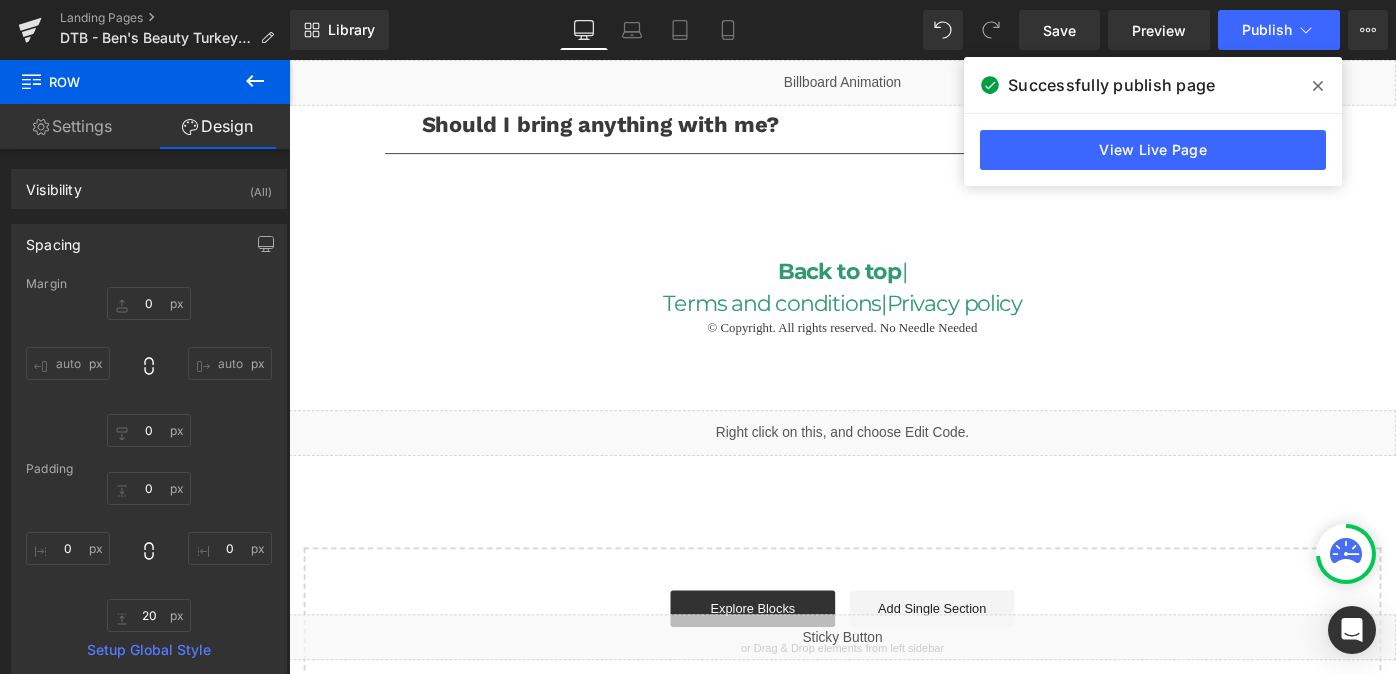 click on "Liquid" at bounding box center [894, 468] 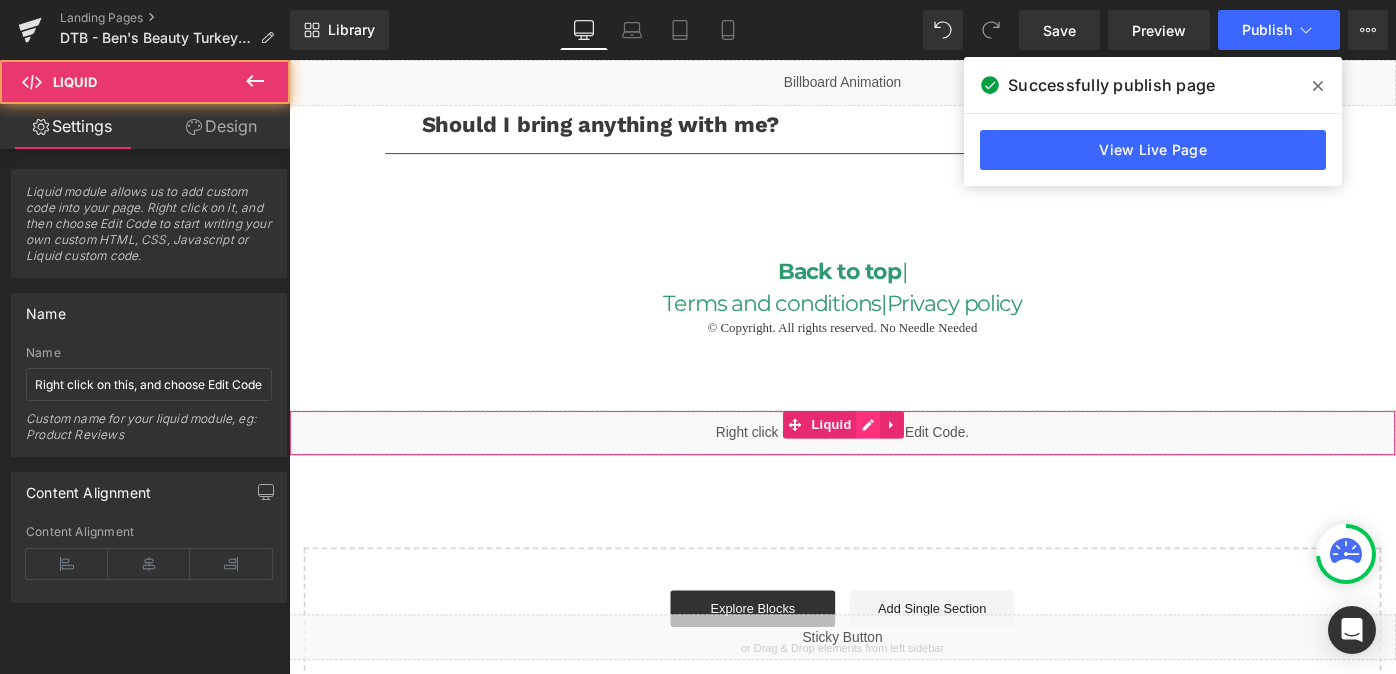 click on "Liquid" at bounding box center (894, 468) 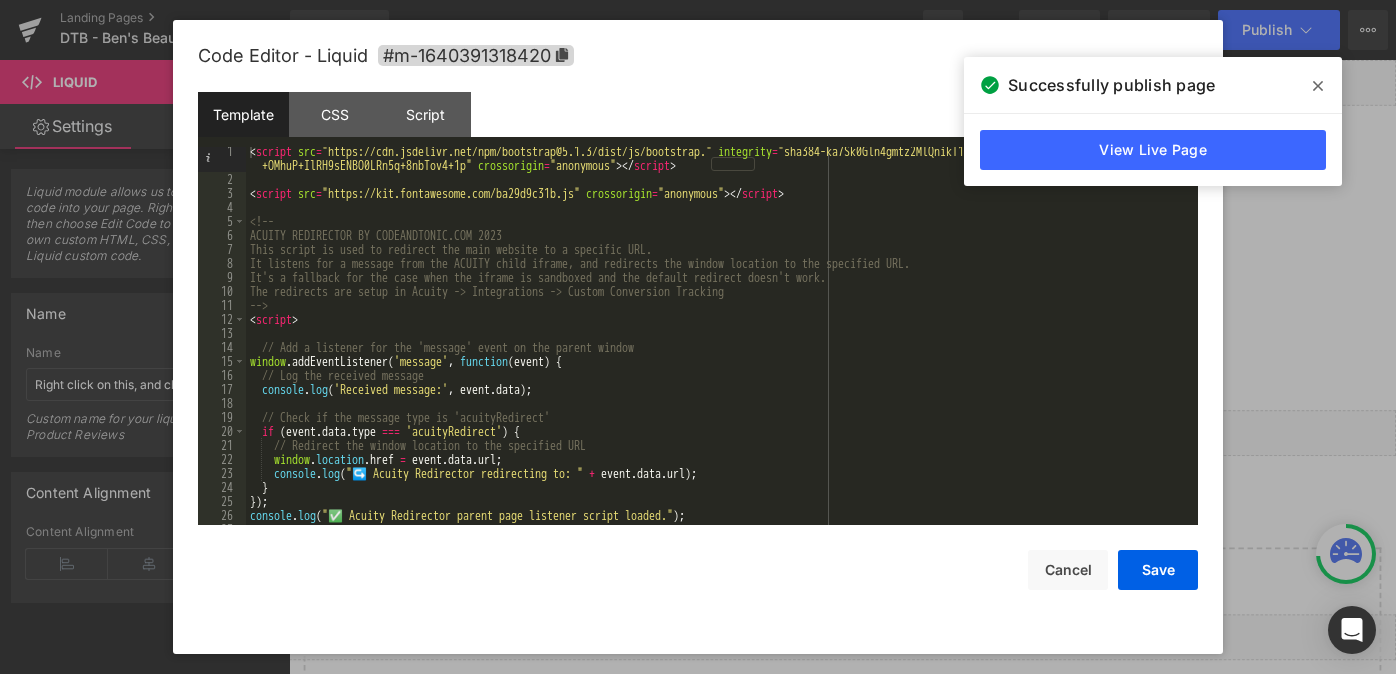 scroll, scrollTop: 42, scrollLeft: 0, axis: vertical 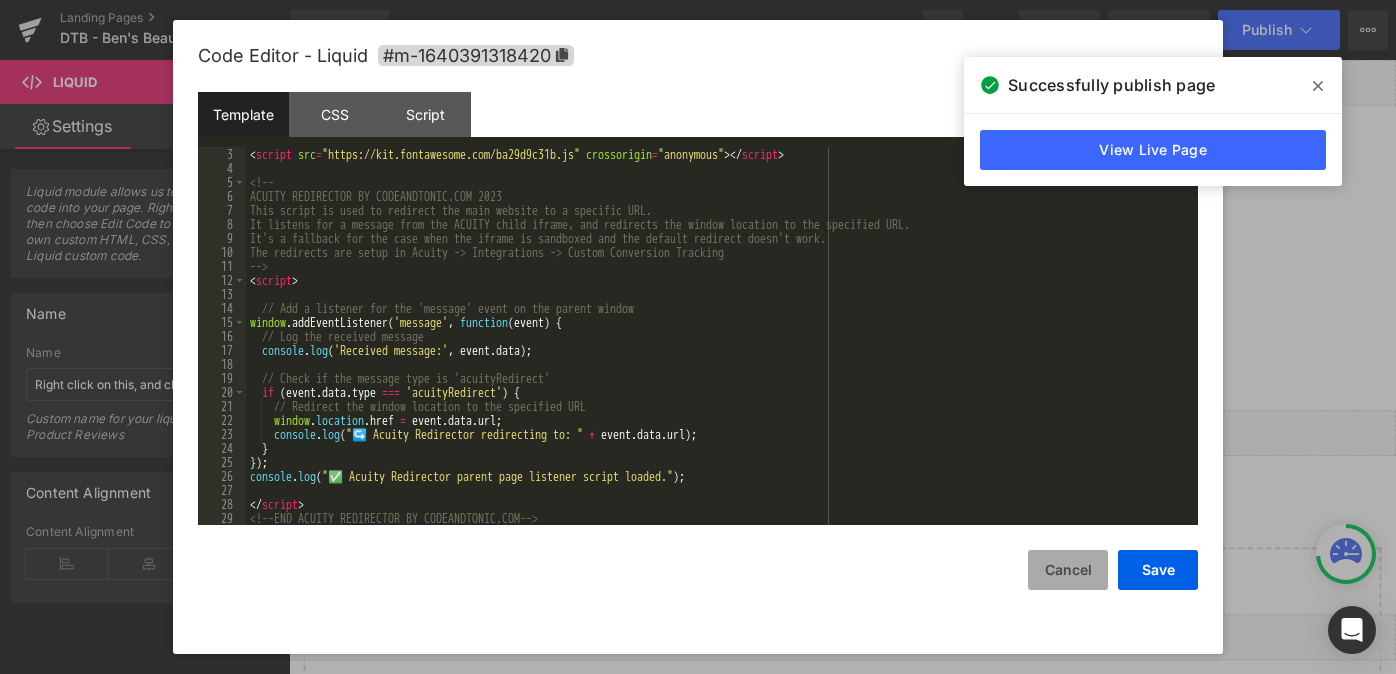 click on "Cancel" at bounding box center [1068, 570] 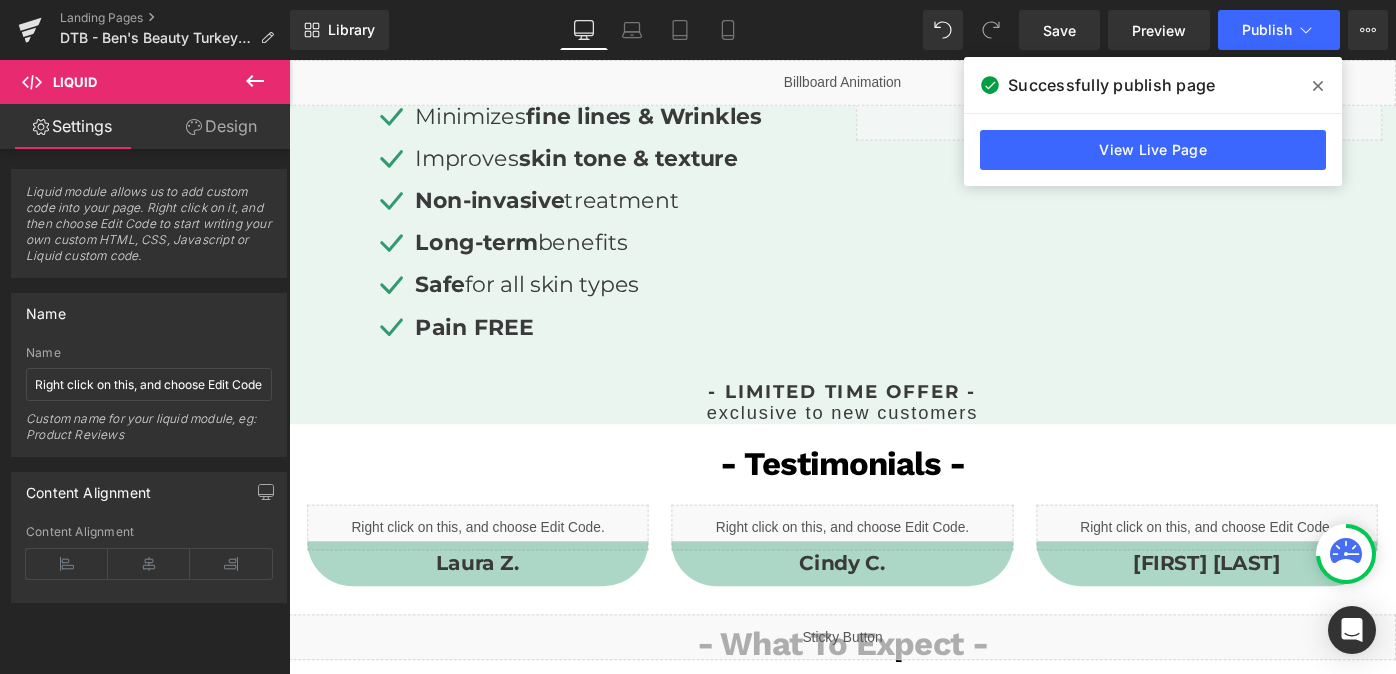 scroll, scrollTop: 0, scrollLeft: 0, axis: both 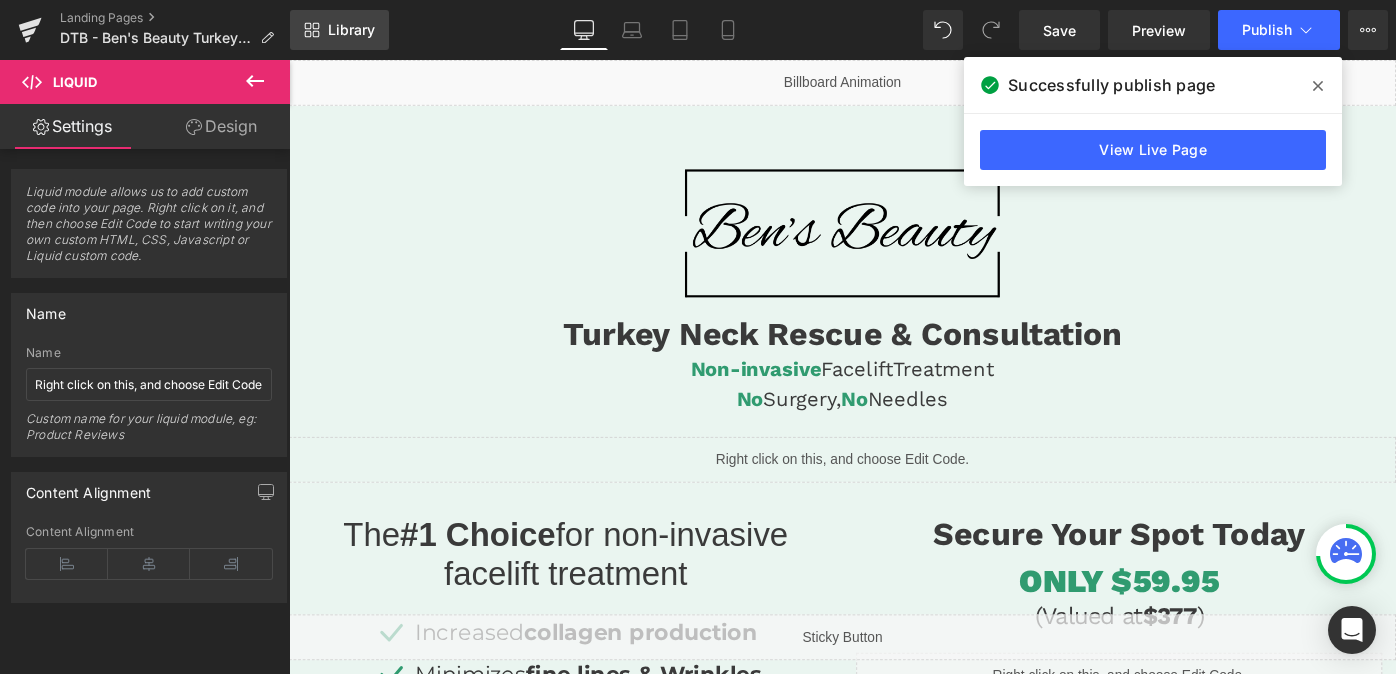 click on "Library" at bounding box center (339, 30) 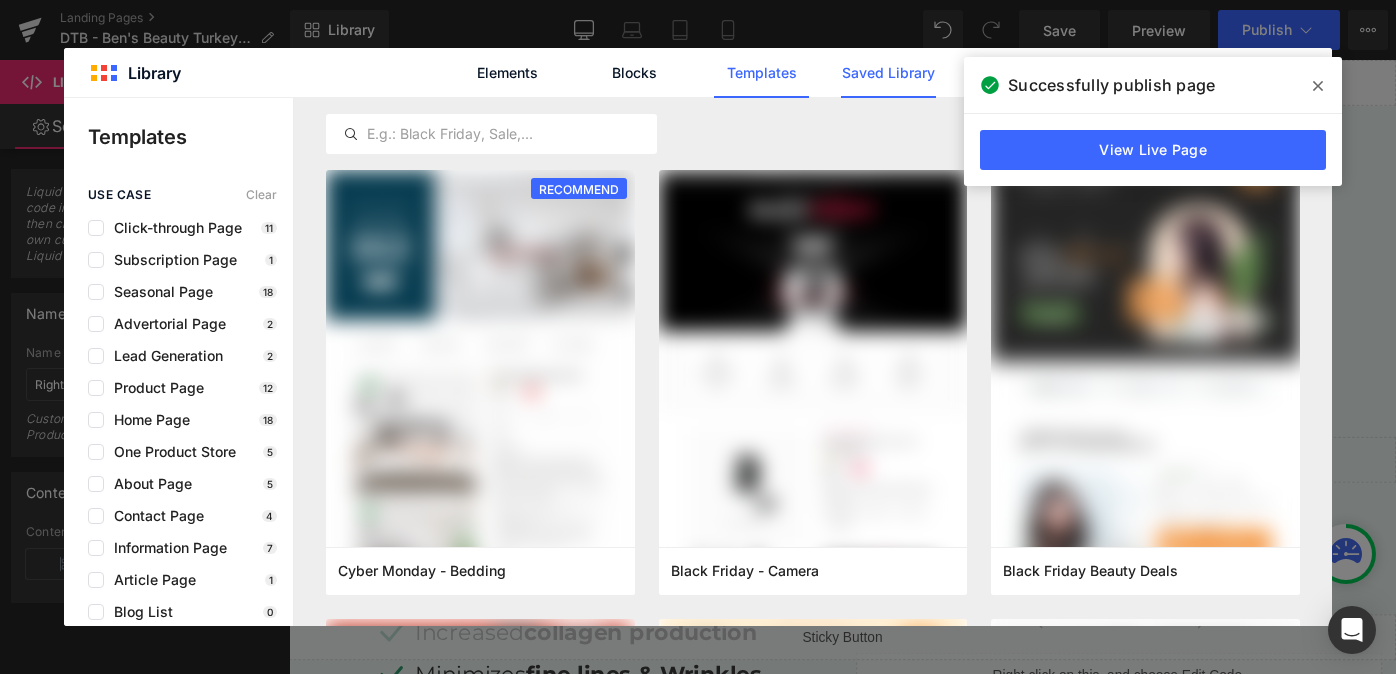 click on "Saved Library" 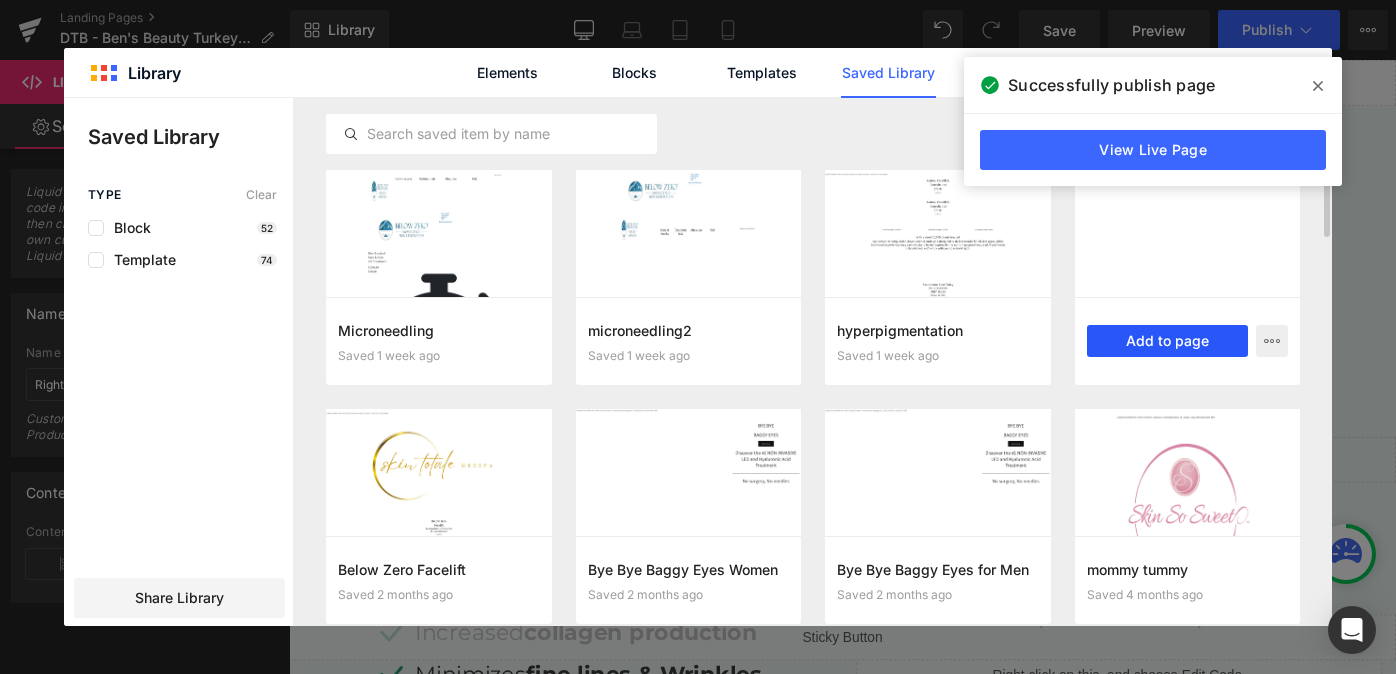 click on "Add to page" at bounding box center [1168, 341] 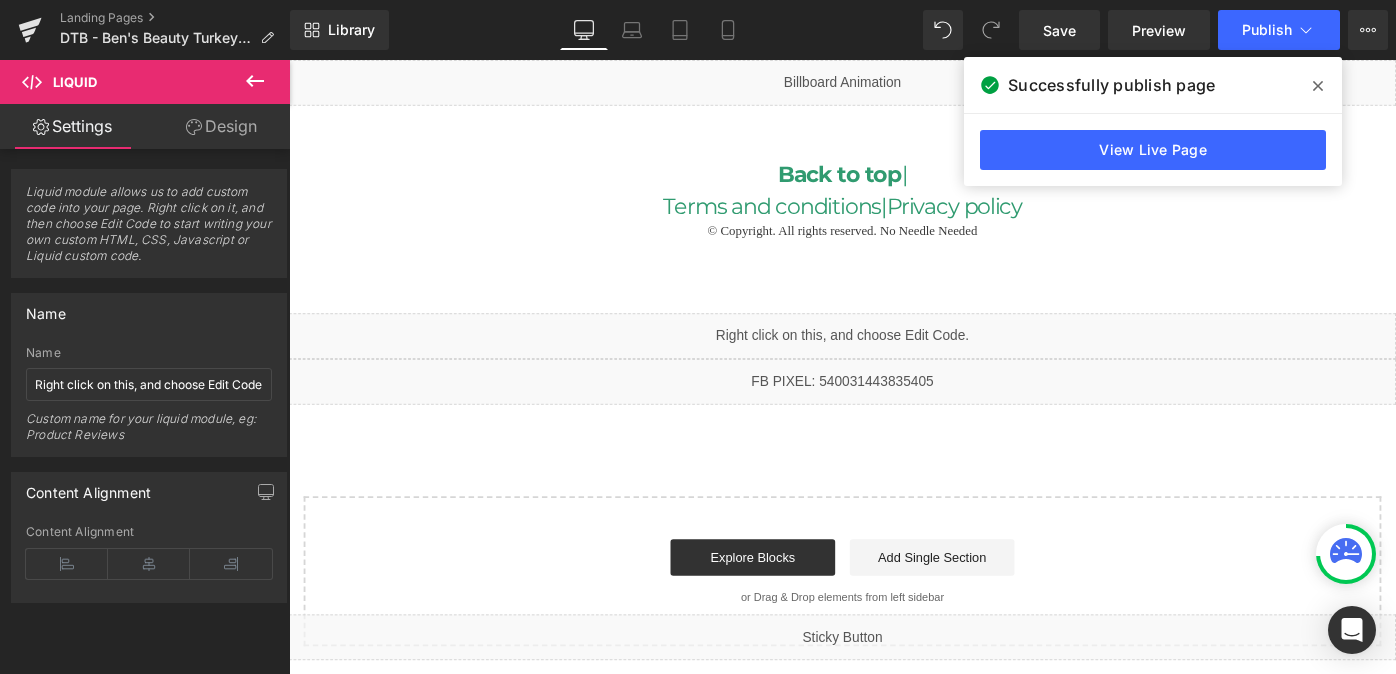 scroll, scrollTop: 4720, scrollLeft: 0, axis: vertical 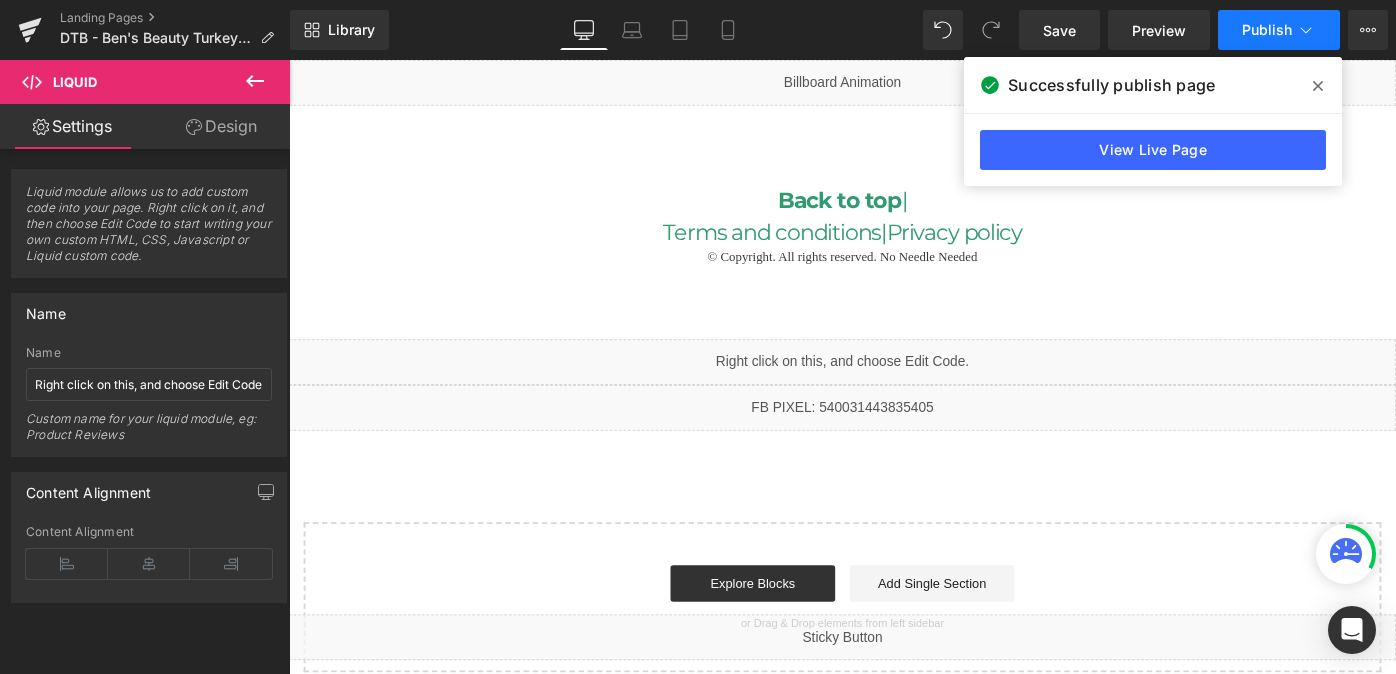 click on "Publish" at bounding box center [1267, 30] 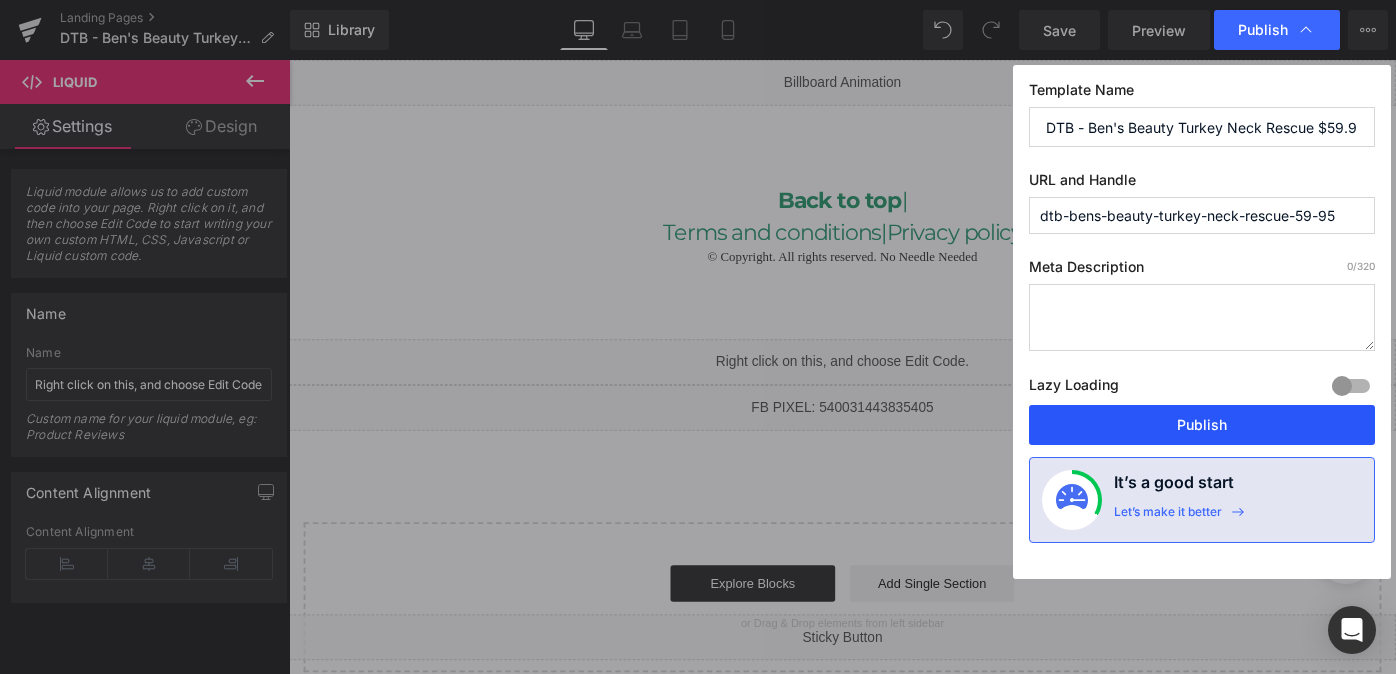 click on "Publish" at bounding box center [1202, 425] 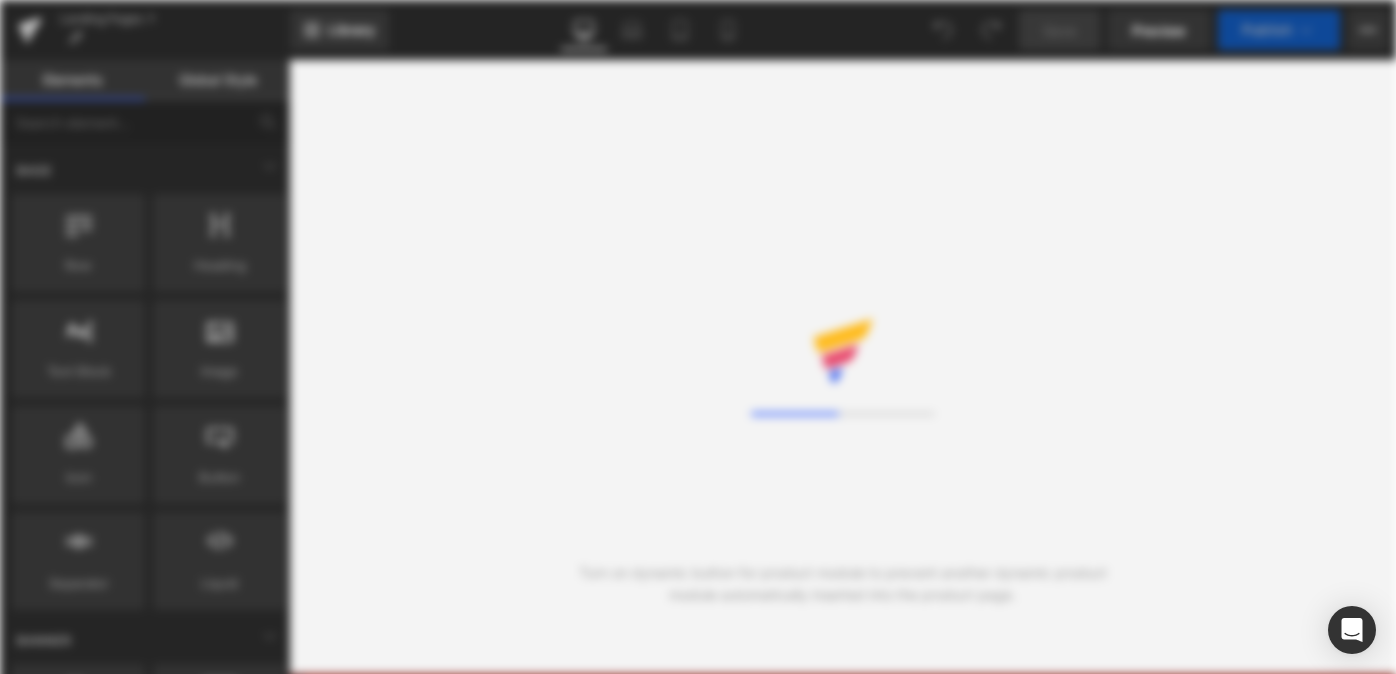 scroll, scrollTop: 0, scrollLeft: 0, axis: both 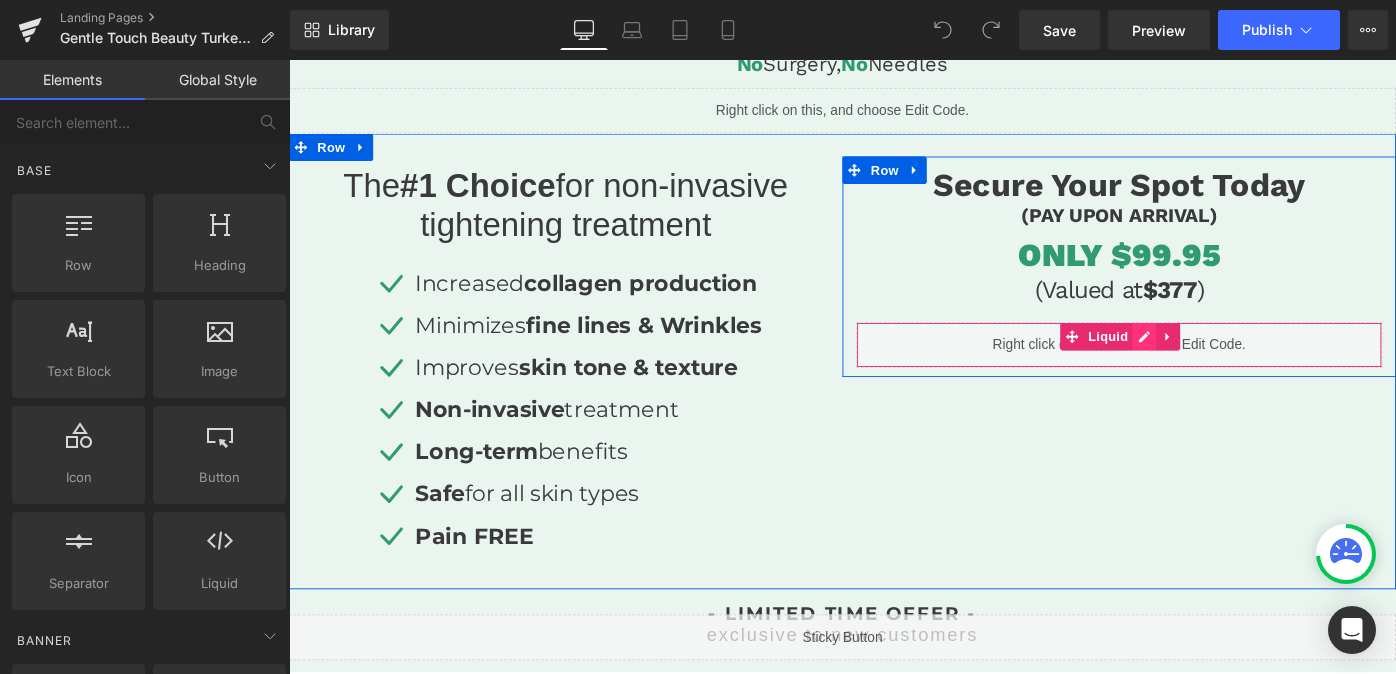 click on "Liquid" at bounding box center [1196, 372] 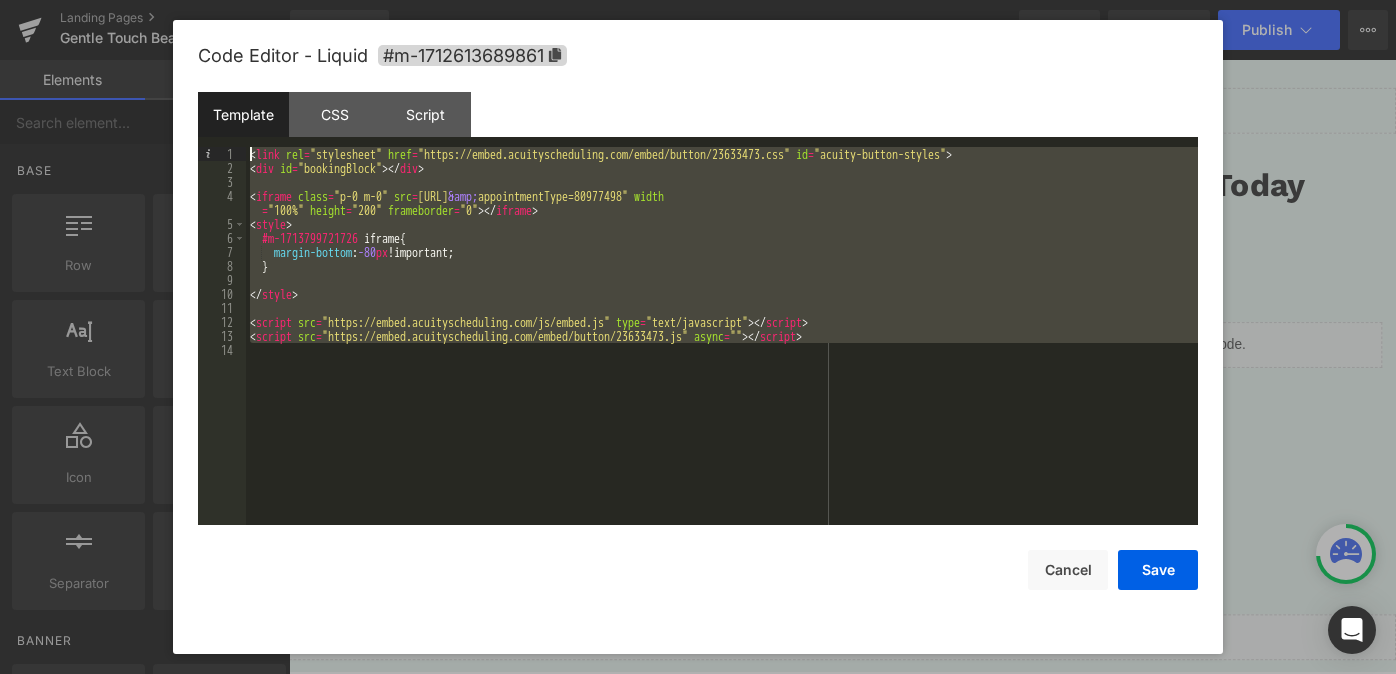 drag, startPoint x: 375, startPoint y: 381, endPoint x: 220, endPoint y: 153, distance: 275.6973 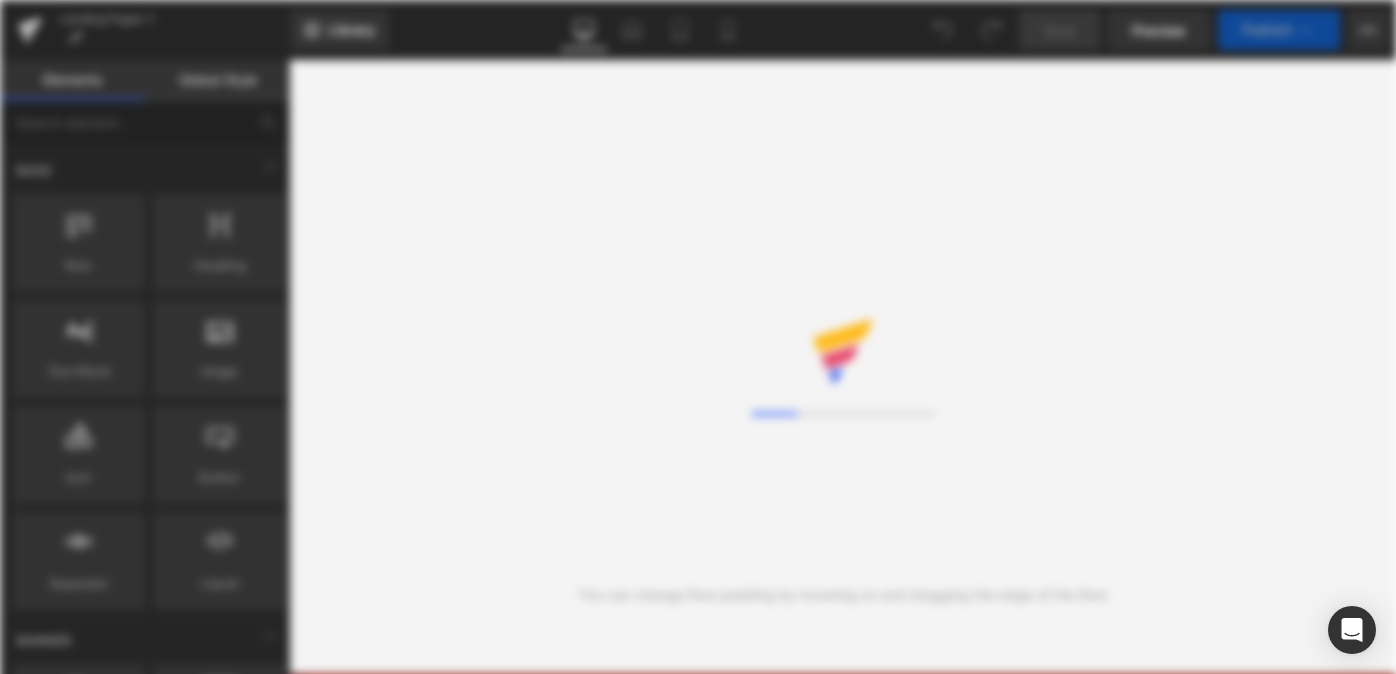 scroll, scrollTop: 0, scrollLeft: 0, axis: both 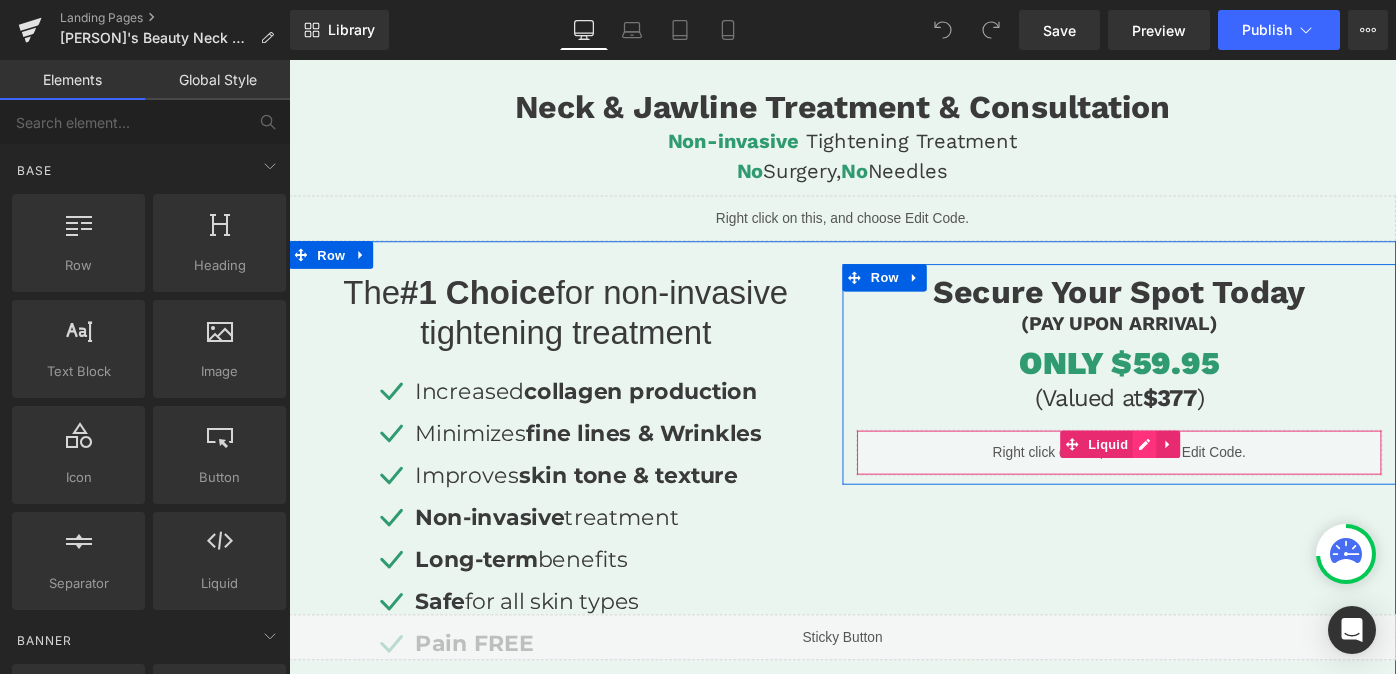 click on "Liquid" at bounding box center [1196, 489] 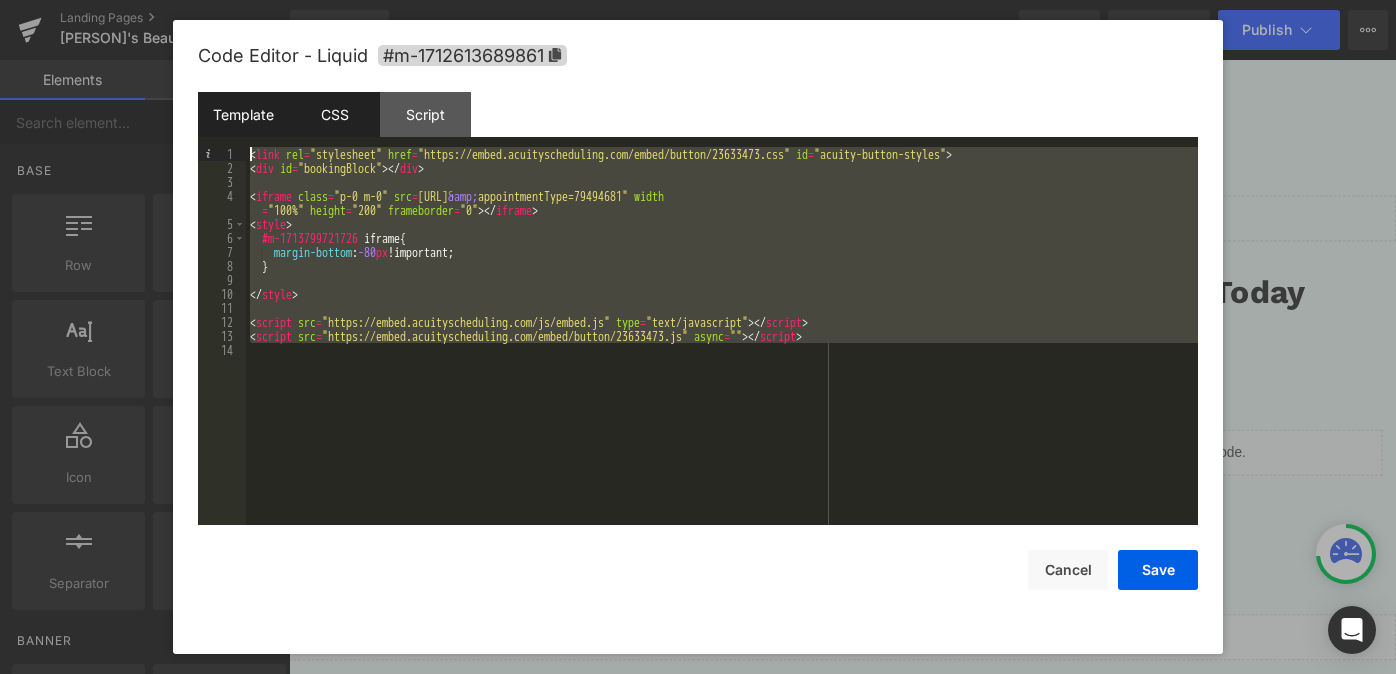 drag, startPoint x: 458, startPoint y: 410, endPoint x: 351, endPoint y: 112, distance: 316.62753 